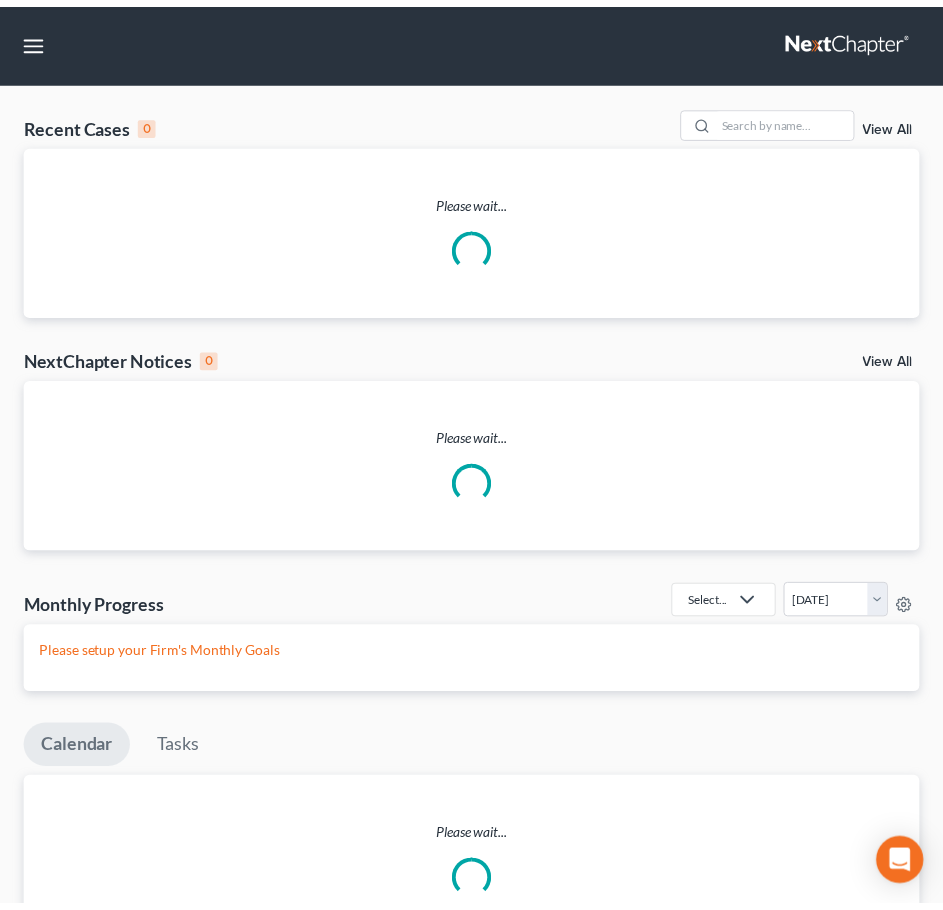 scroll, scrollTop: 0, scrollLeft: 0, axis: both 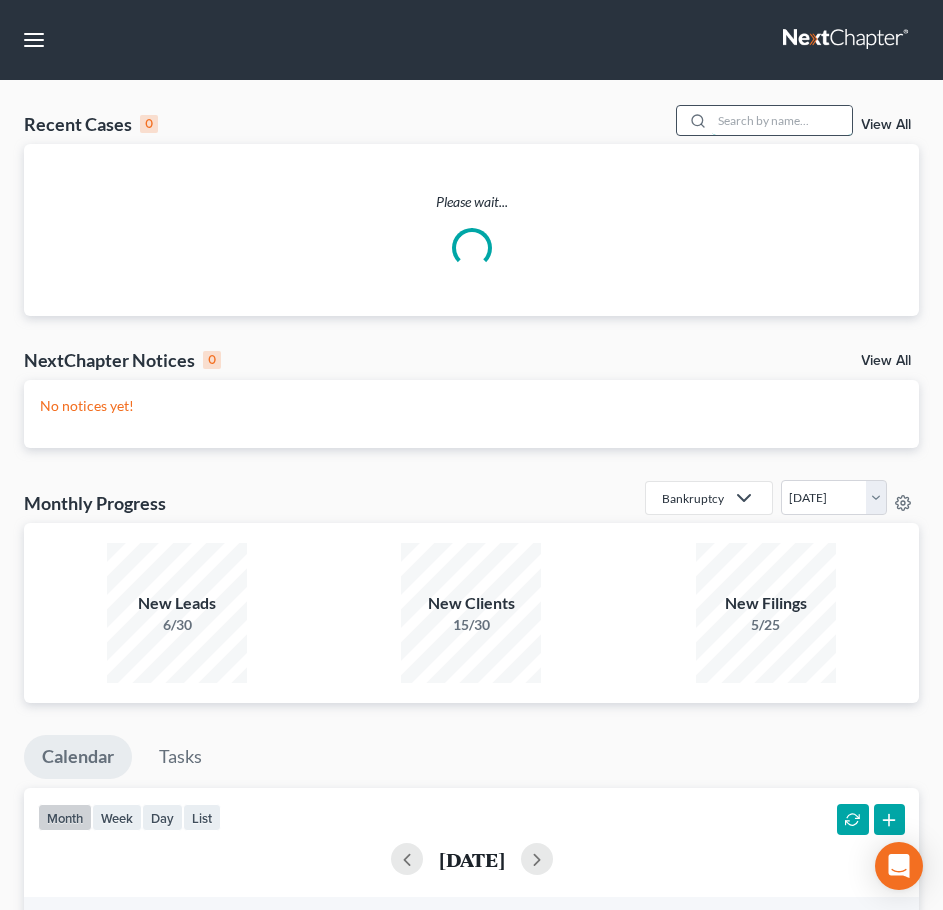click at bounding box center (782, 120) 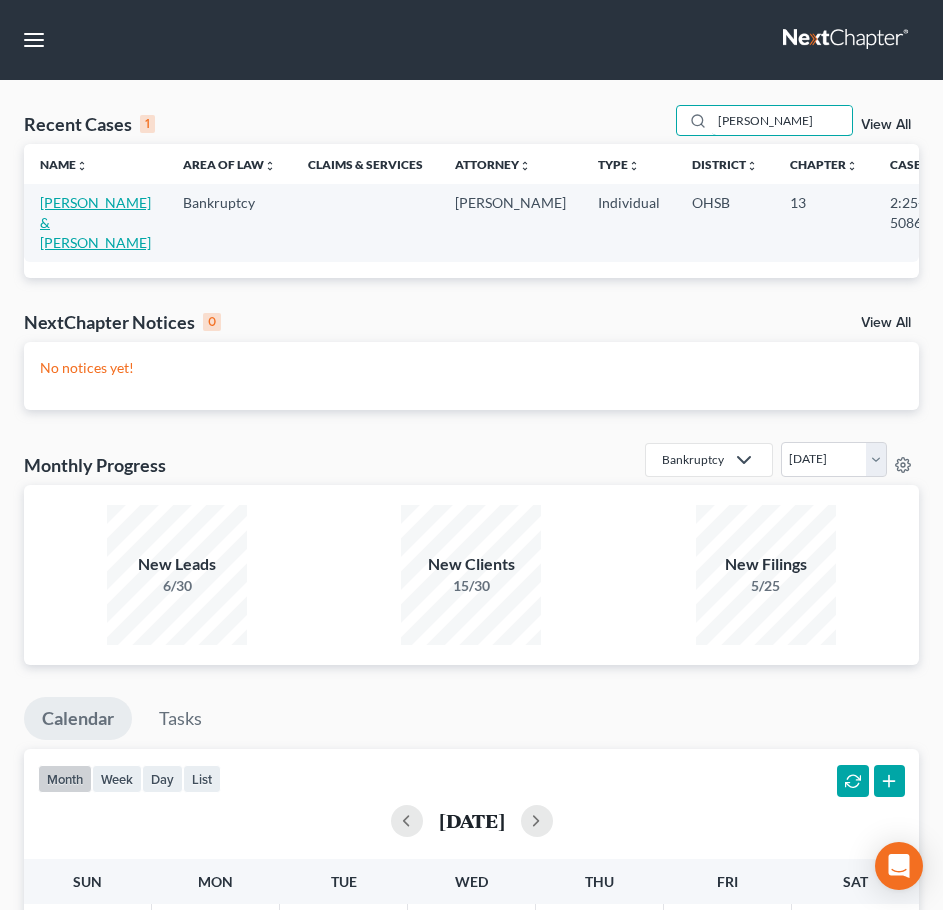 type on "[PERSON_NAME]" 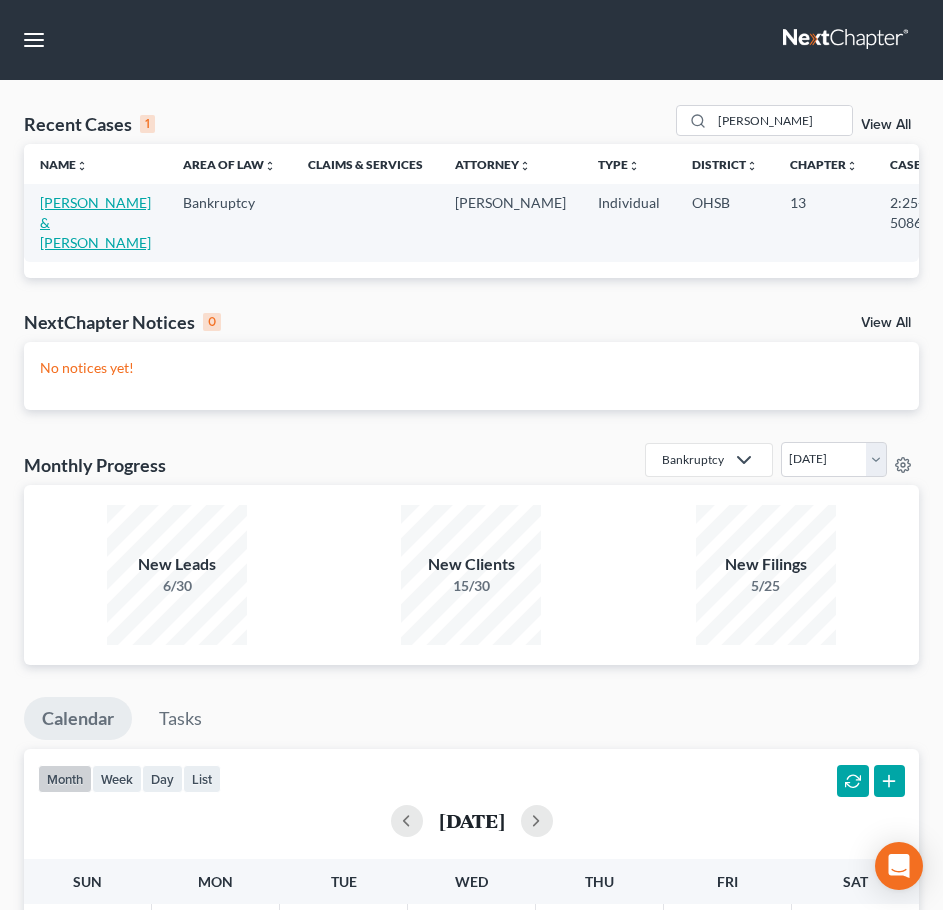 click on "[PERSON_NAME] & [PERSON_NAME]" at bounding box center (95, 222) 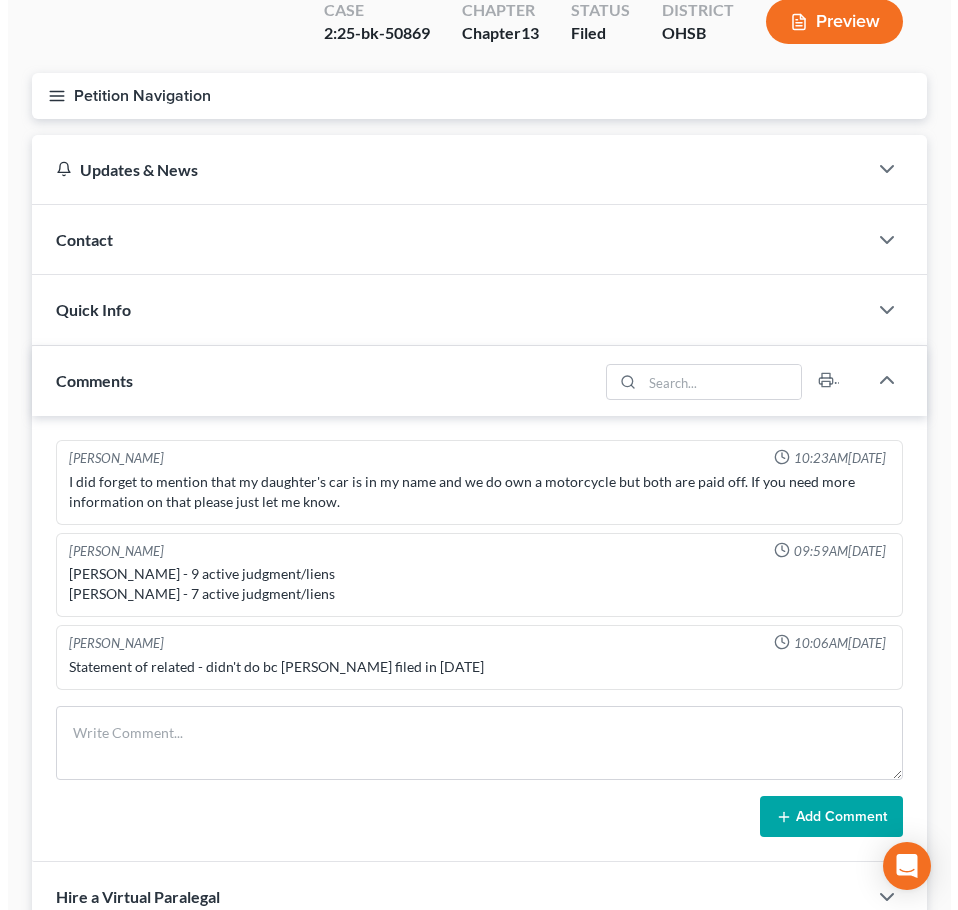 scroll, scrollTop: 0, scrollLeft: 0, axis: both 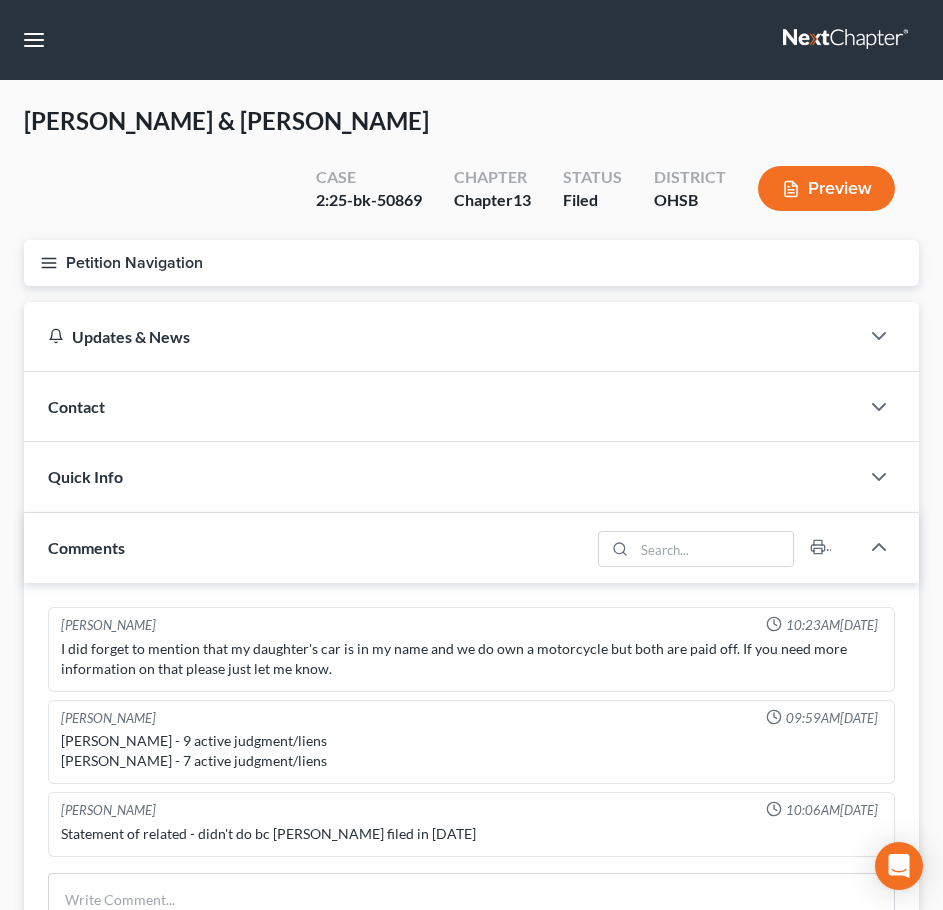 click on "Petition Navigation" at bounding box center [471, 263] 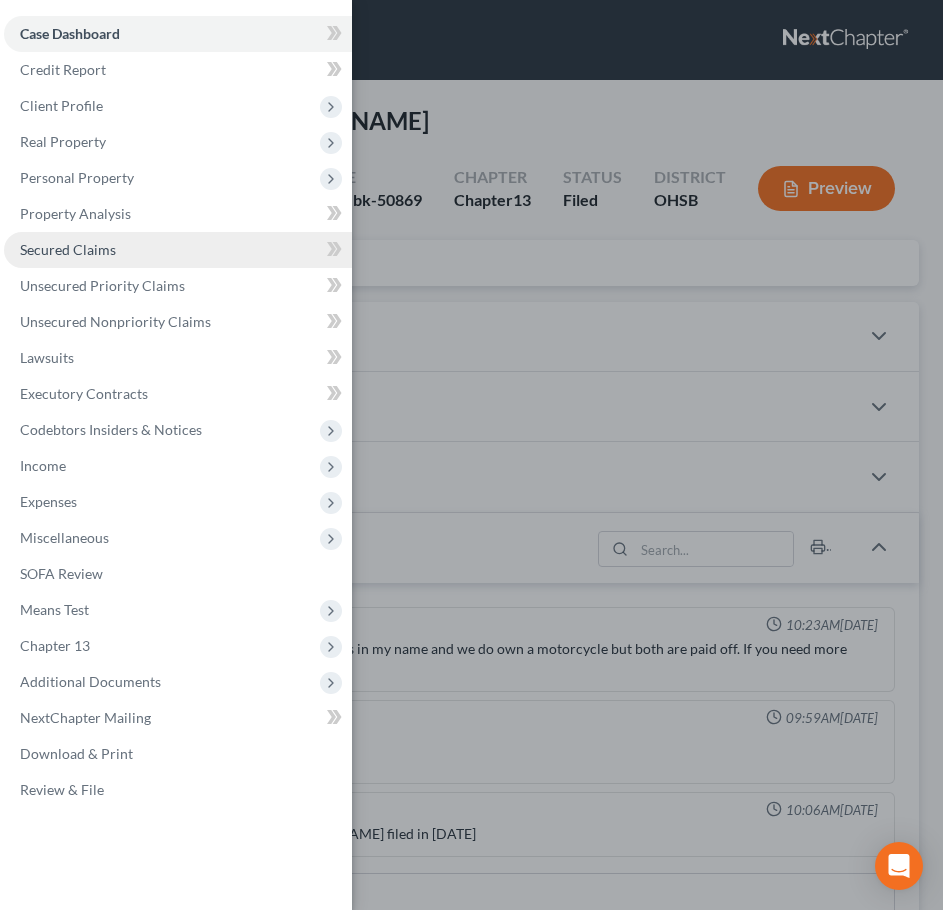 click on "Secured Claims" at bounding box center [178, 250] 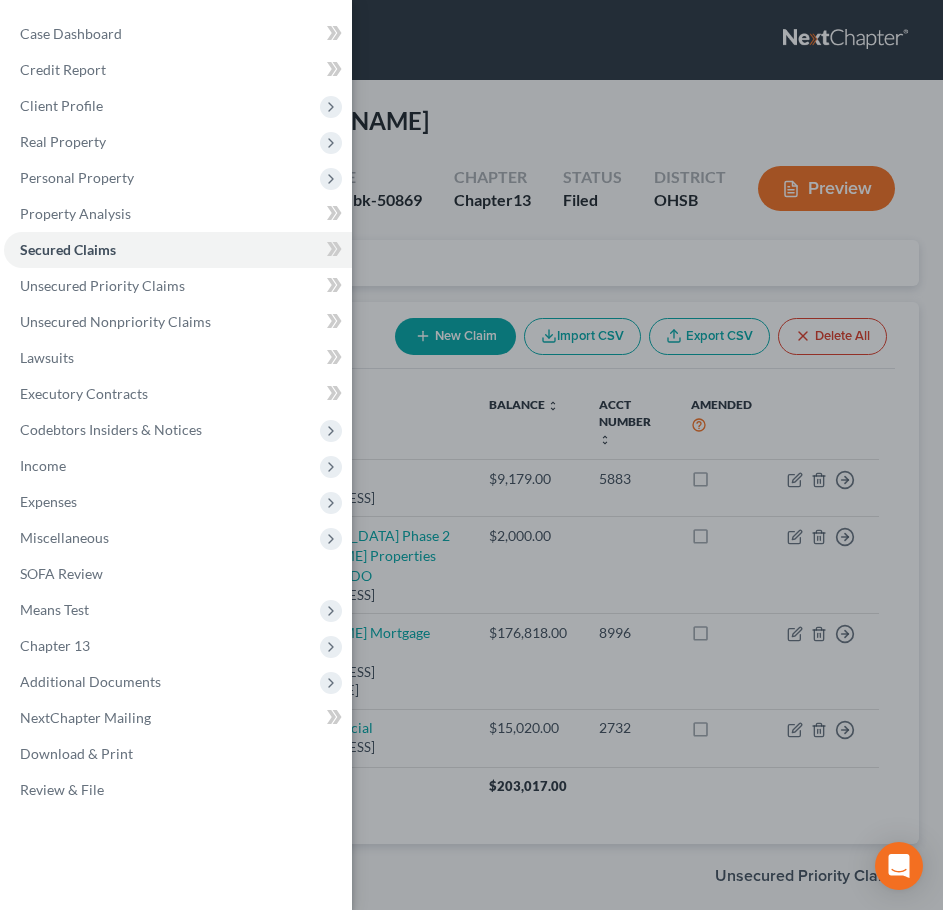 click on "Case Dashboard
Payments
Invoices
Payments
Payments
Credit Report
Client Profile" at bounding box center (471, 455) 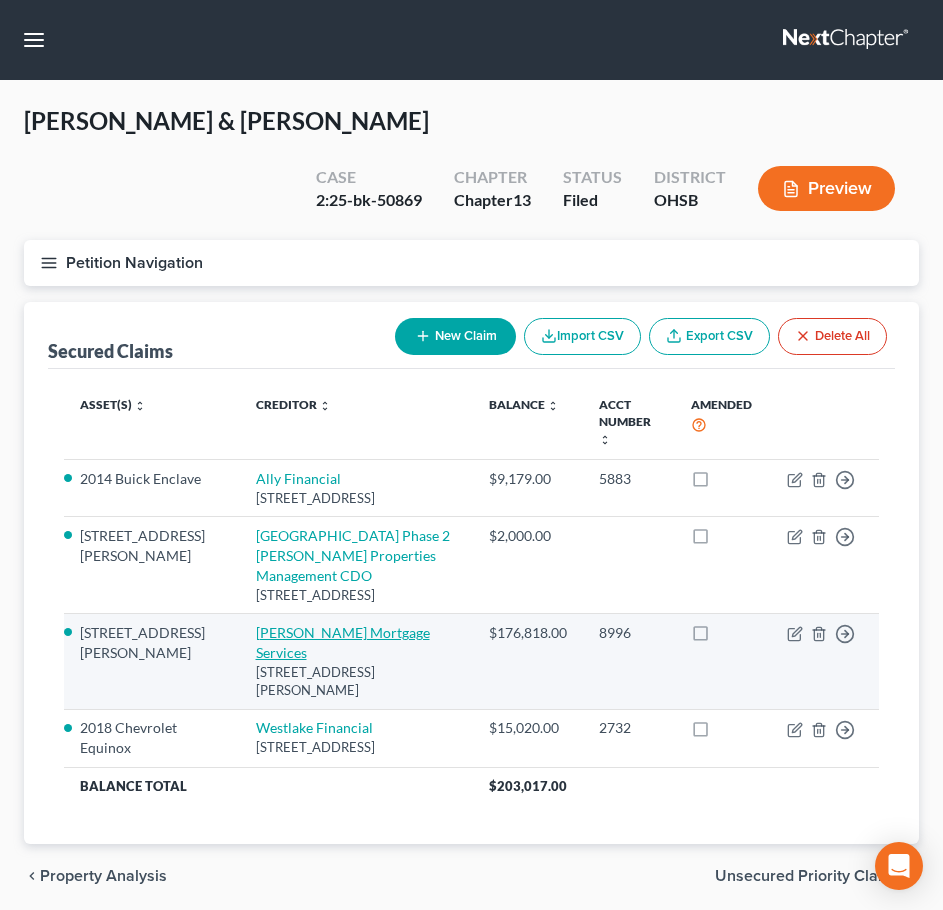 click on "Carrington Mortgage Services" at bounding box center (343, 642) 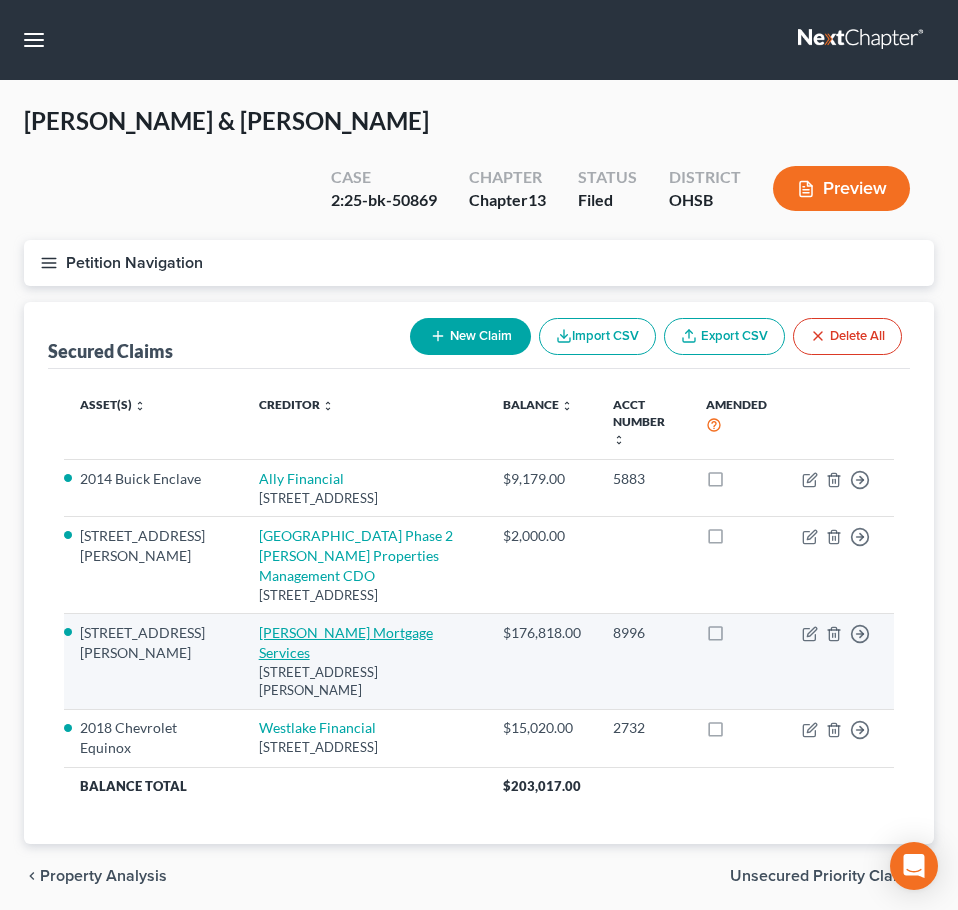 select on "4" 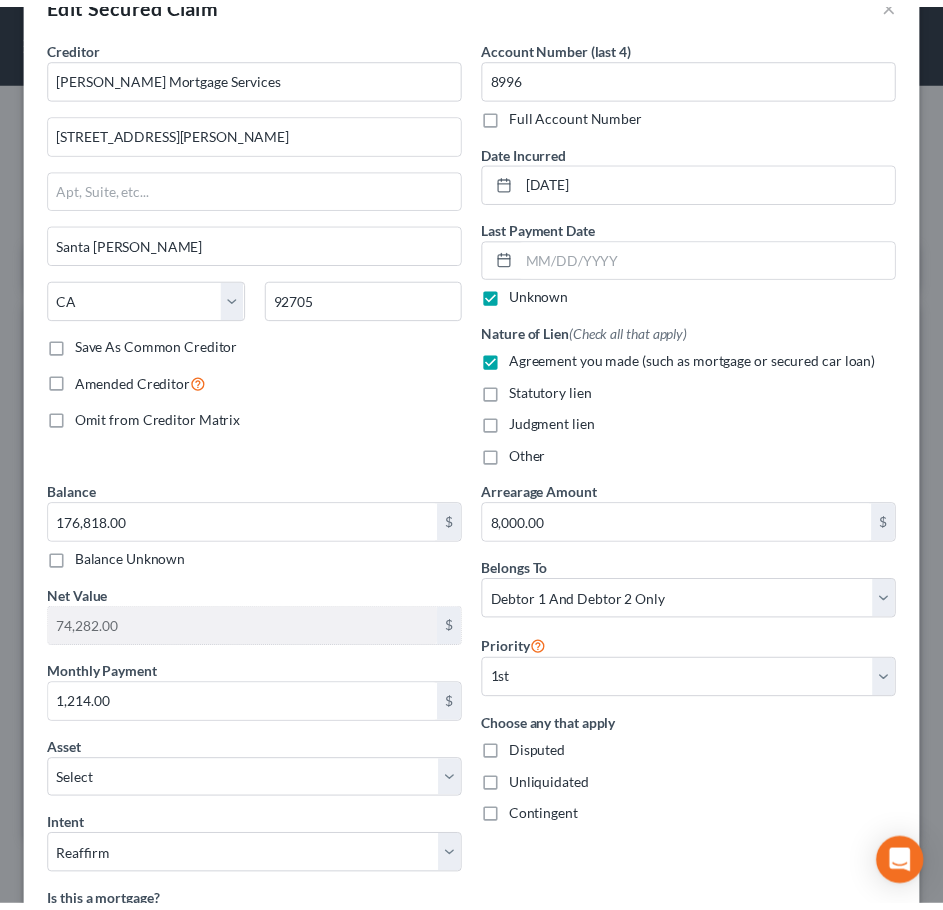 scroll, scrollTop: 0, scrollLeft: 0, axis: both 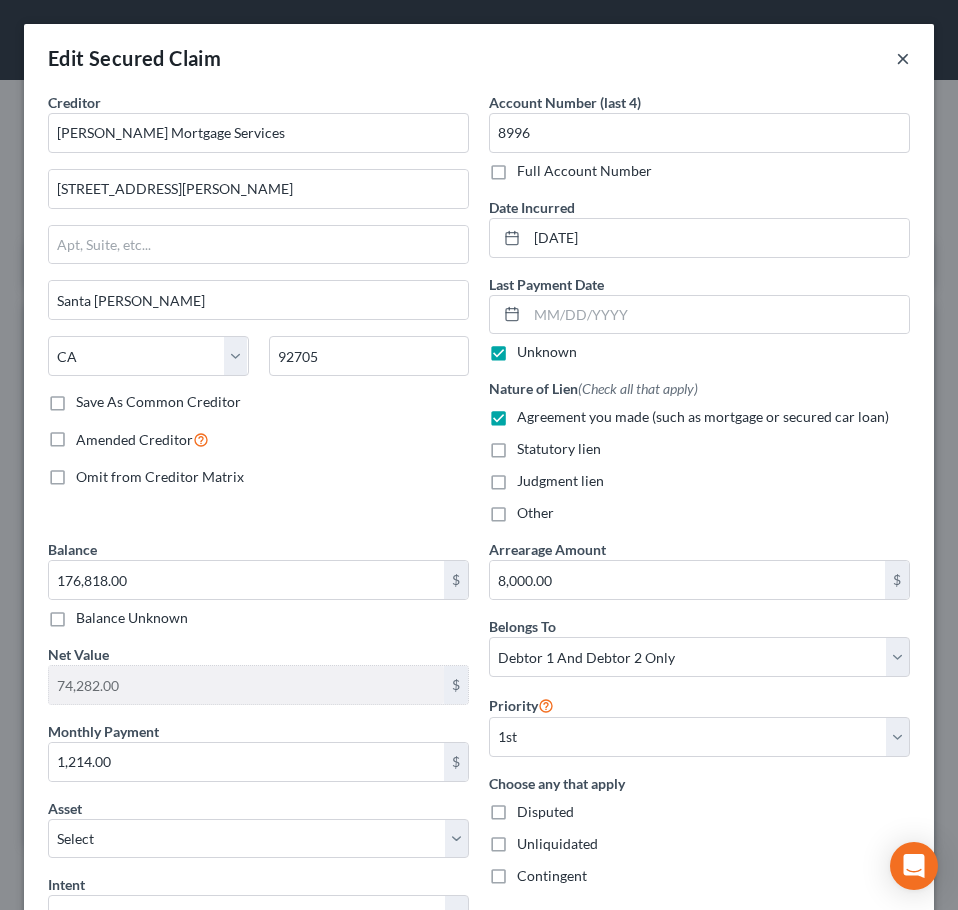 click on "×" at bounding box center (903, 58) 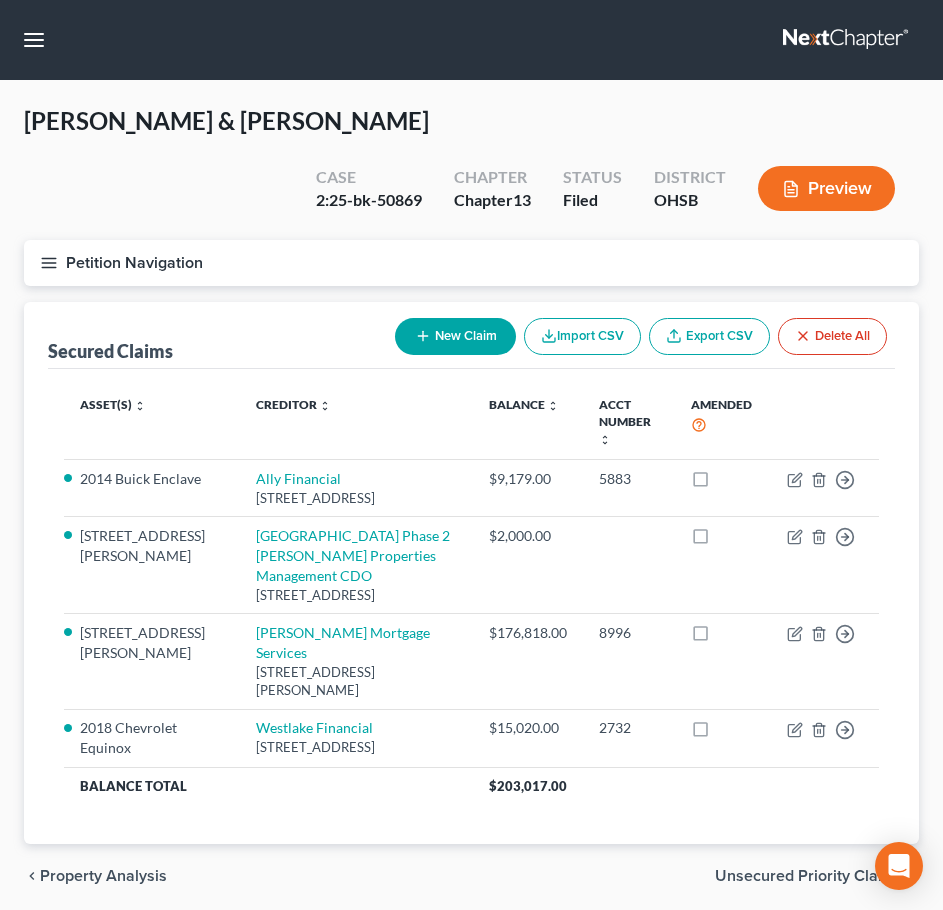 click on "Petition Navigation" at bounding box center [471, 263] 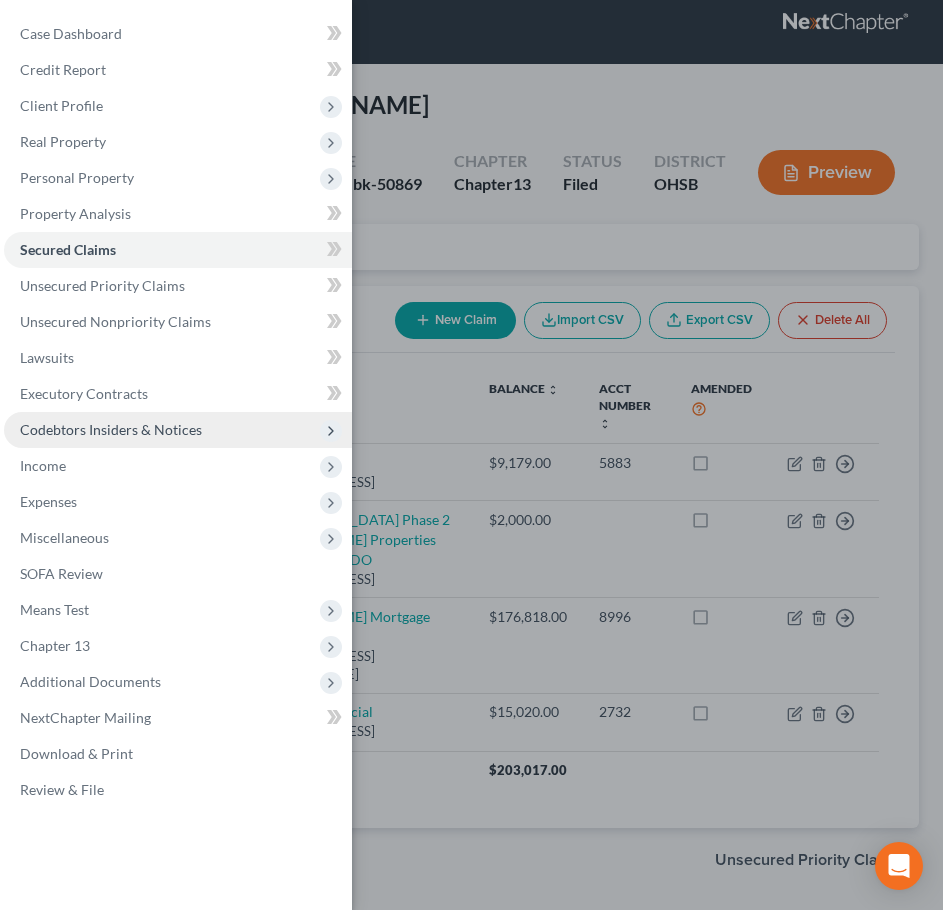 scroll, scrollTop: 29, scrollLeft: 0, axis: vertical 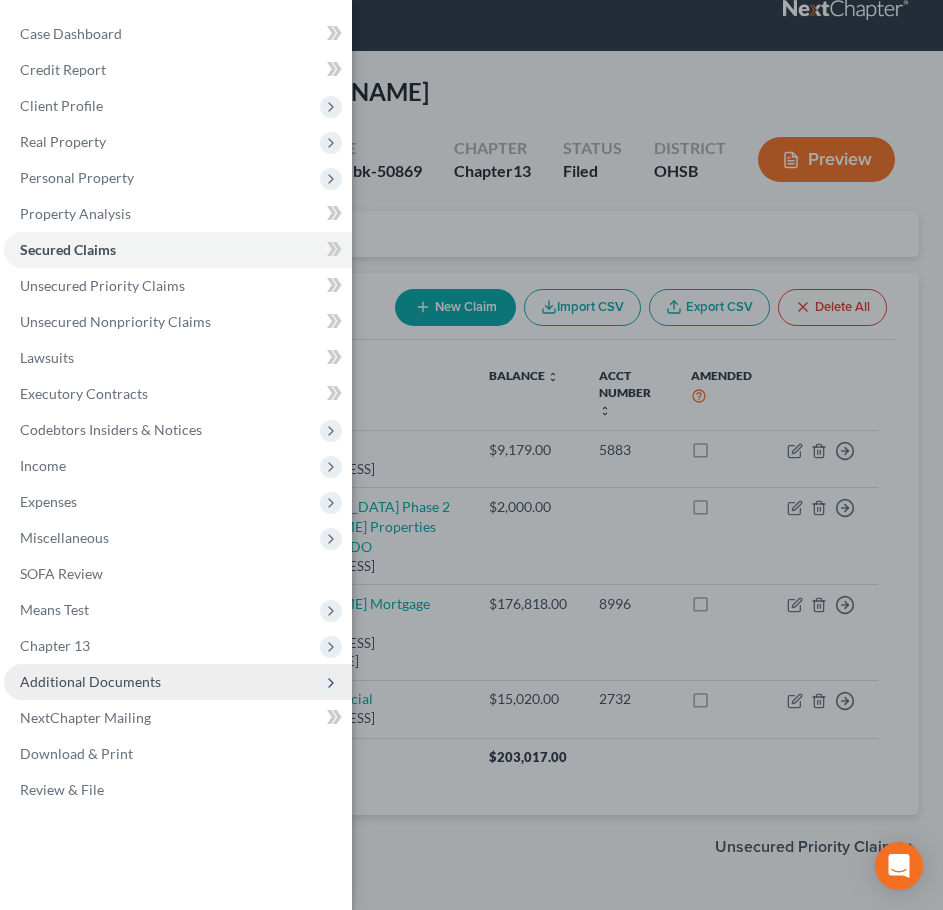 click on "Additional Documents" at bounding box center [178, 682] 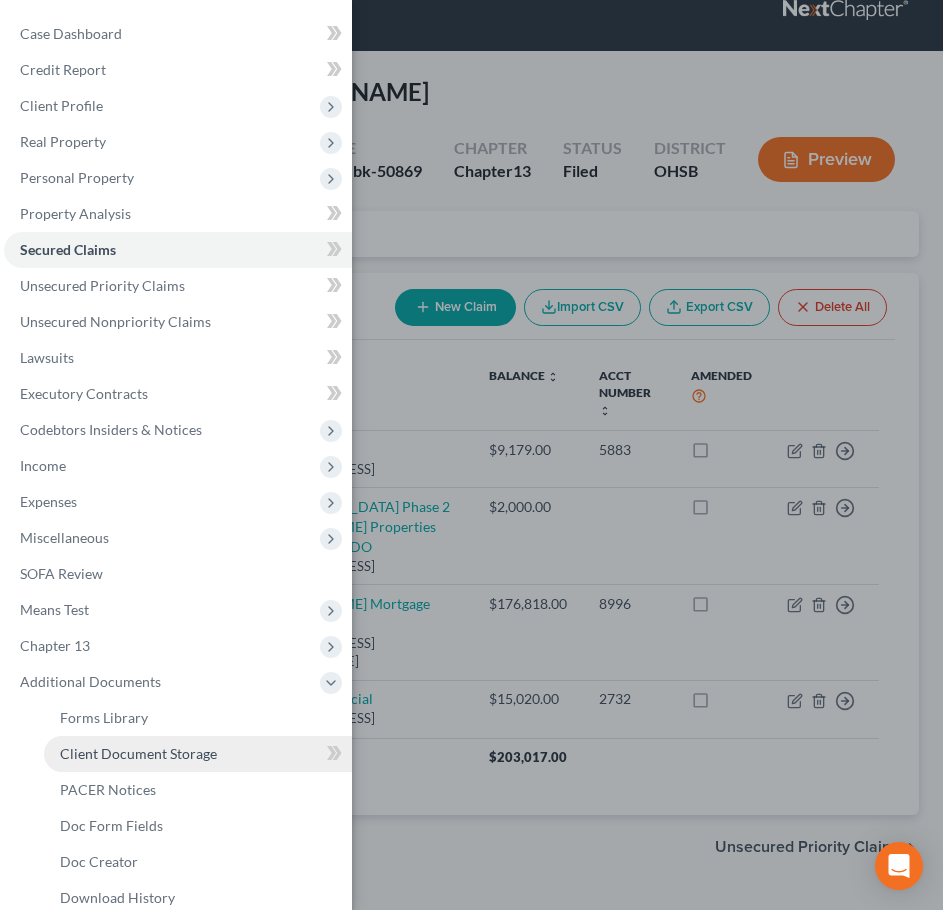 click on "Client Document Storage" at bounding box center (138, 753) 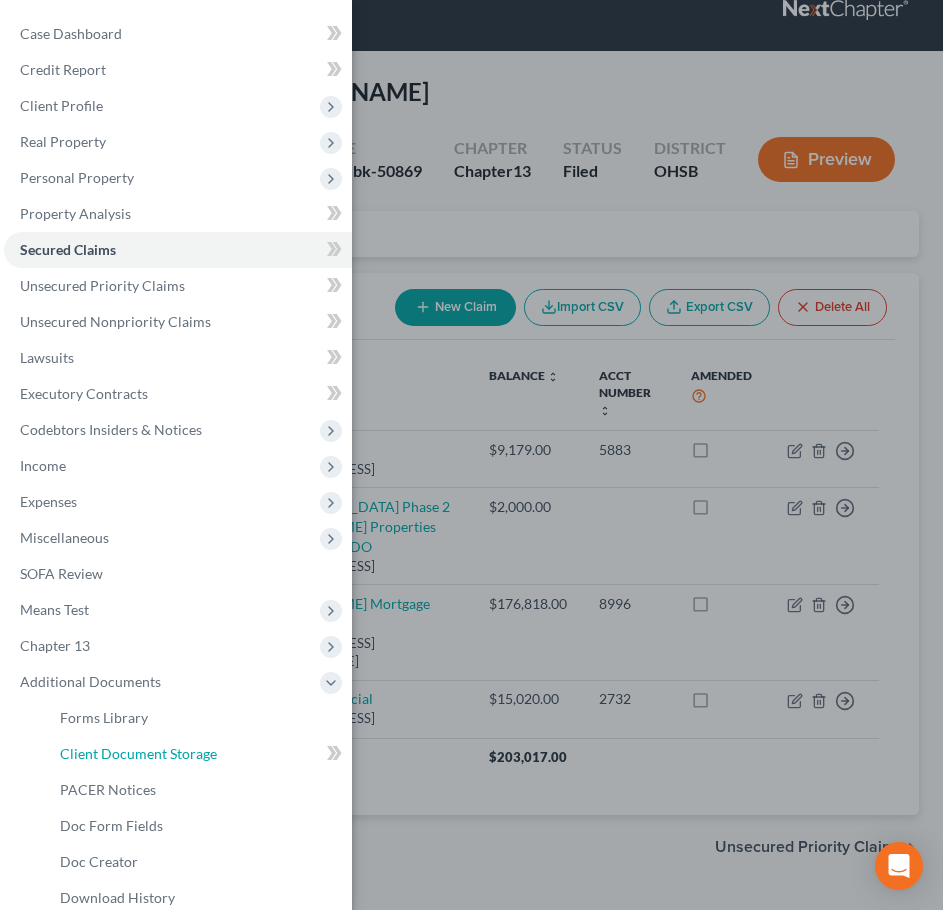 select on "7" 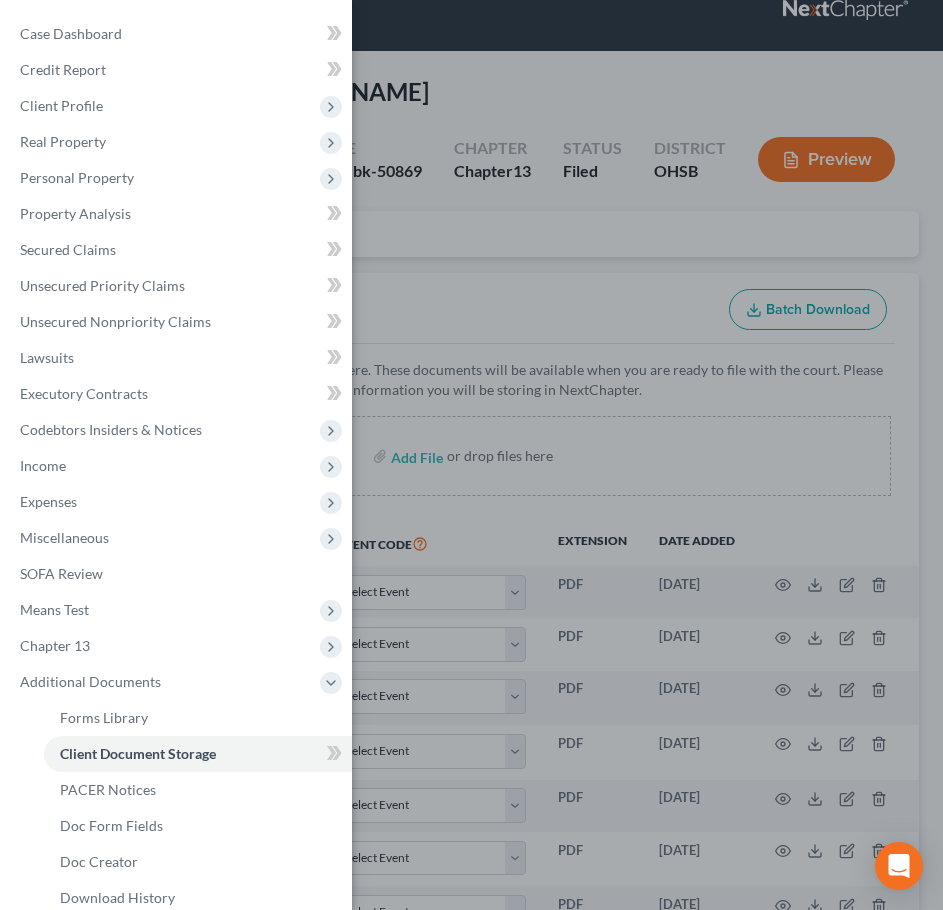 scroll, scrollTop: 0, scrollLeft: 0, axis: both 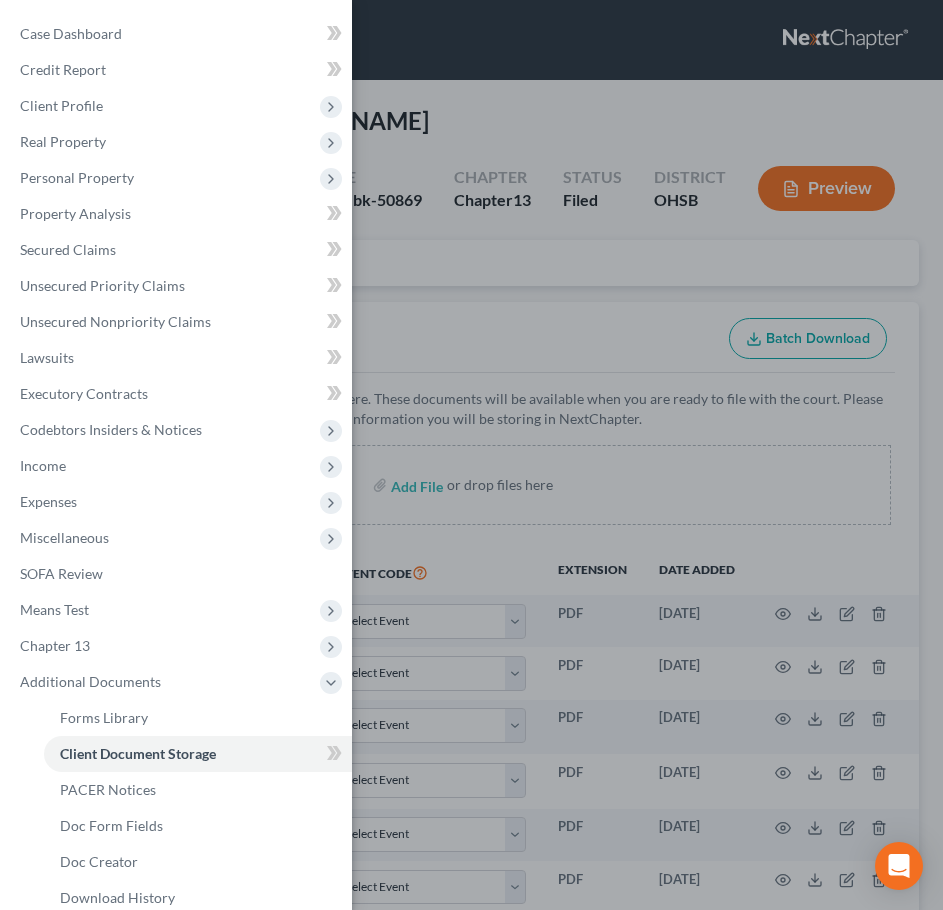 click on "Case Dashboard
Payments
Invoices
Payments
Payments
Credit Report
Client Profile" at bounding box center [471, 455] 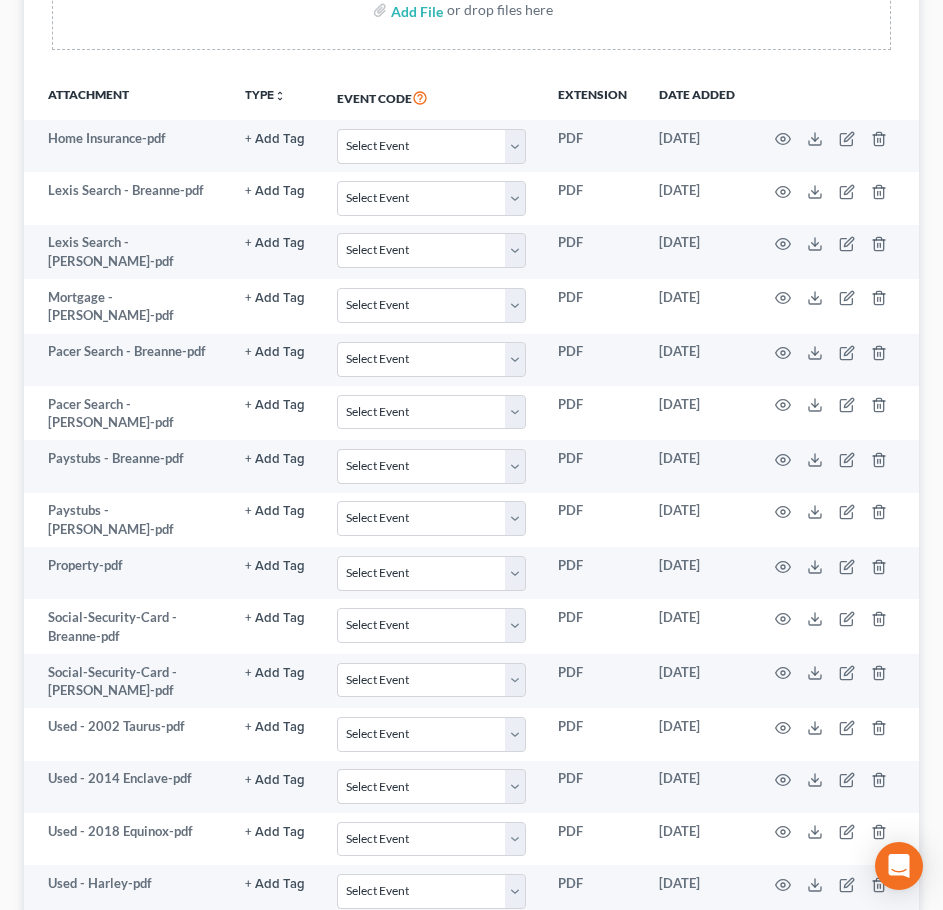 scroll, scrollTop: 0, scrollLeft: 0, axis: both 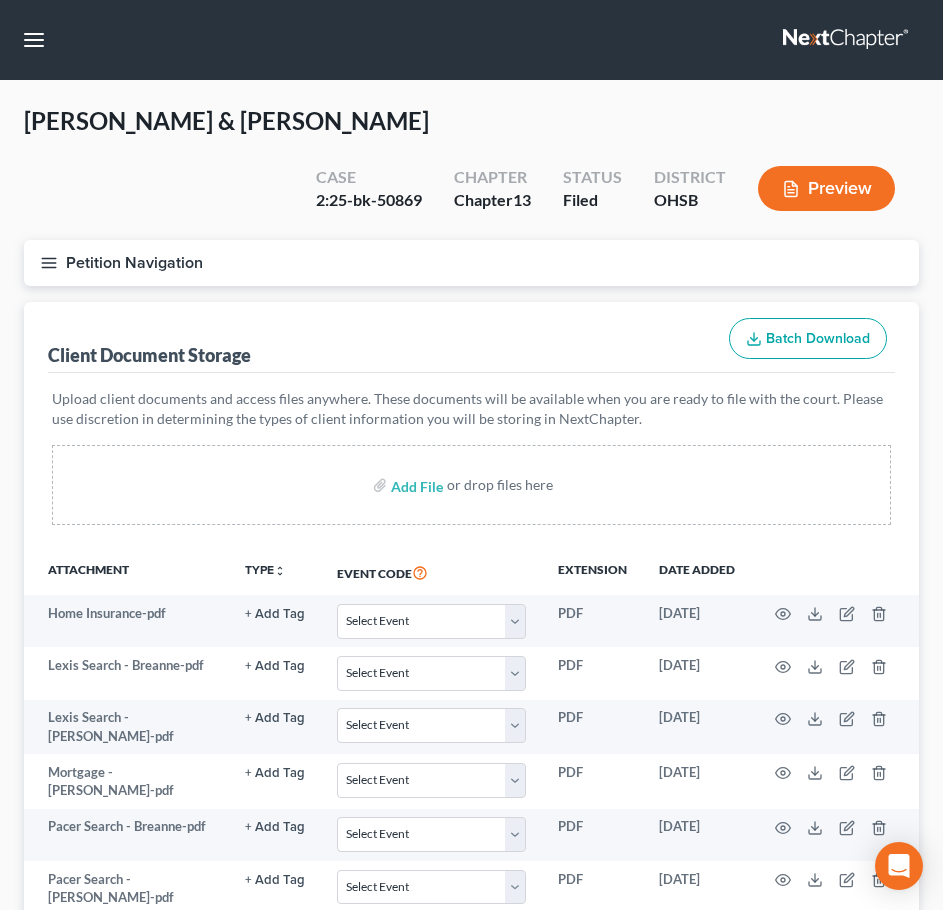 click on "Petition Navigation" at bounding box center [471, 263] 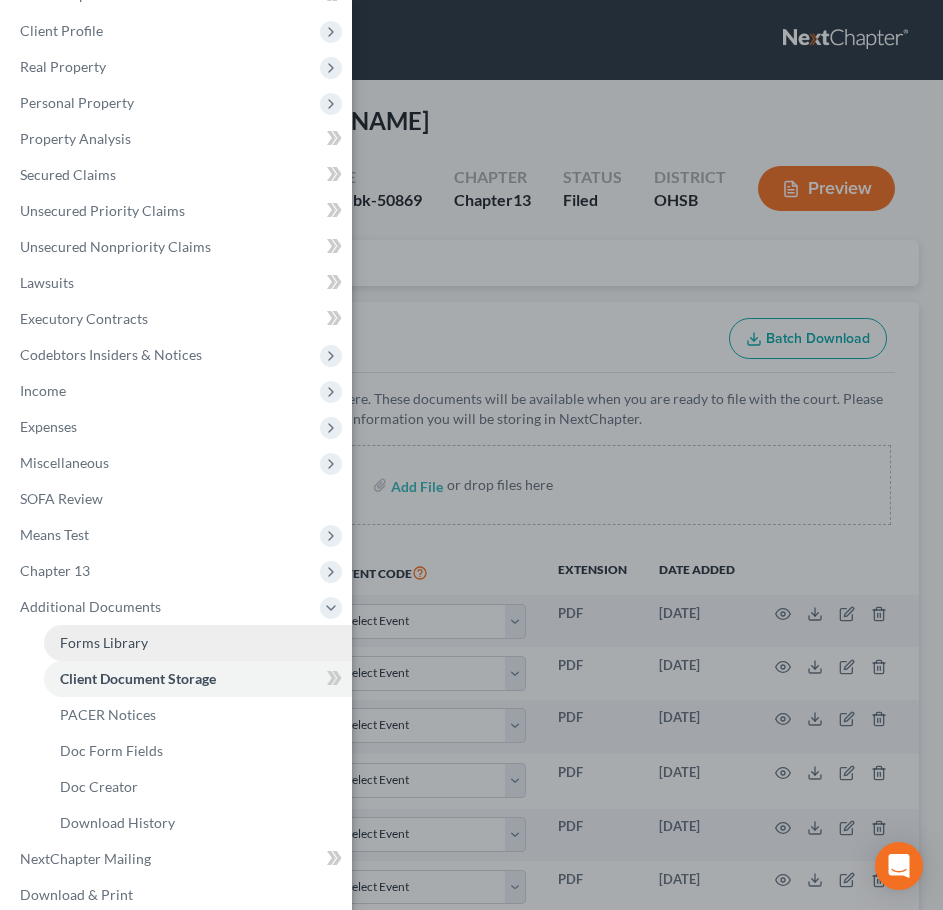 scroll, scrollTop: 130, scrollLeft: 0, axis: vertical 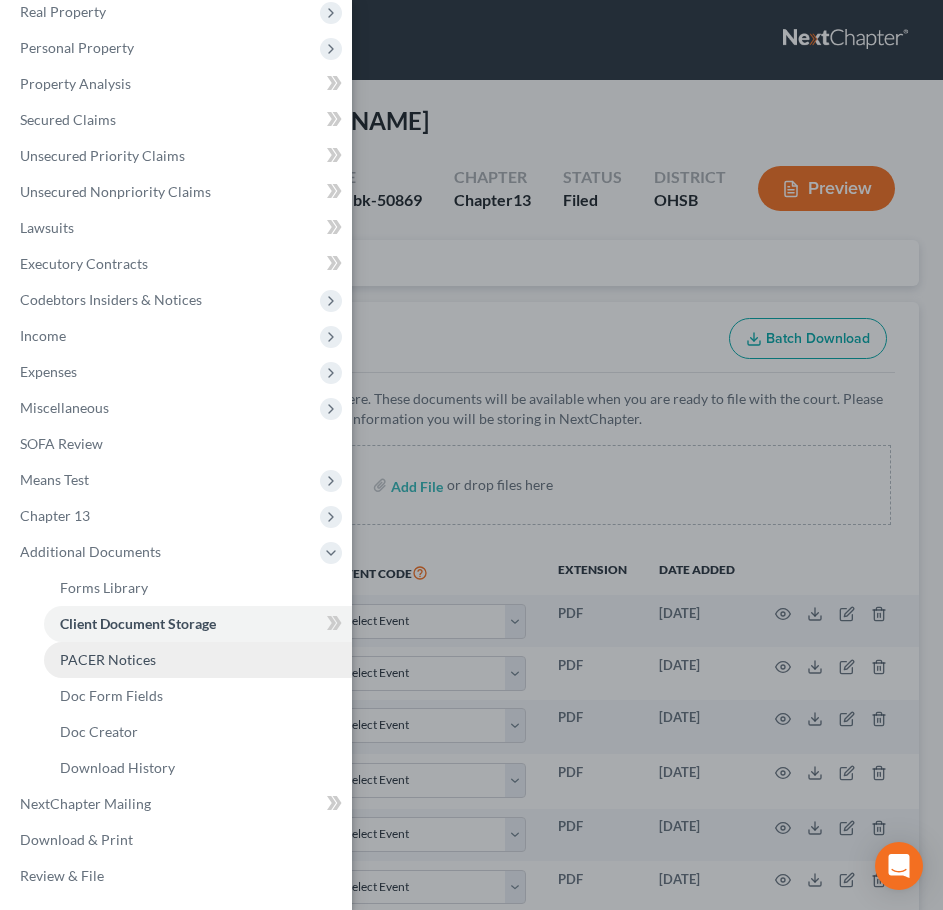 click on "PACER Notices" at bounding box center [108, 659] 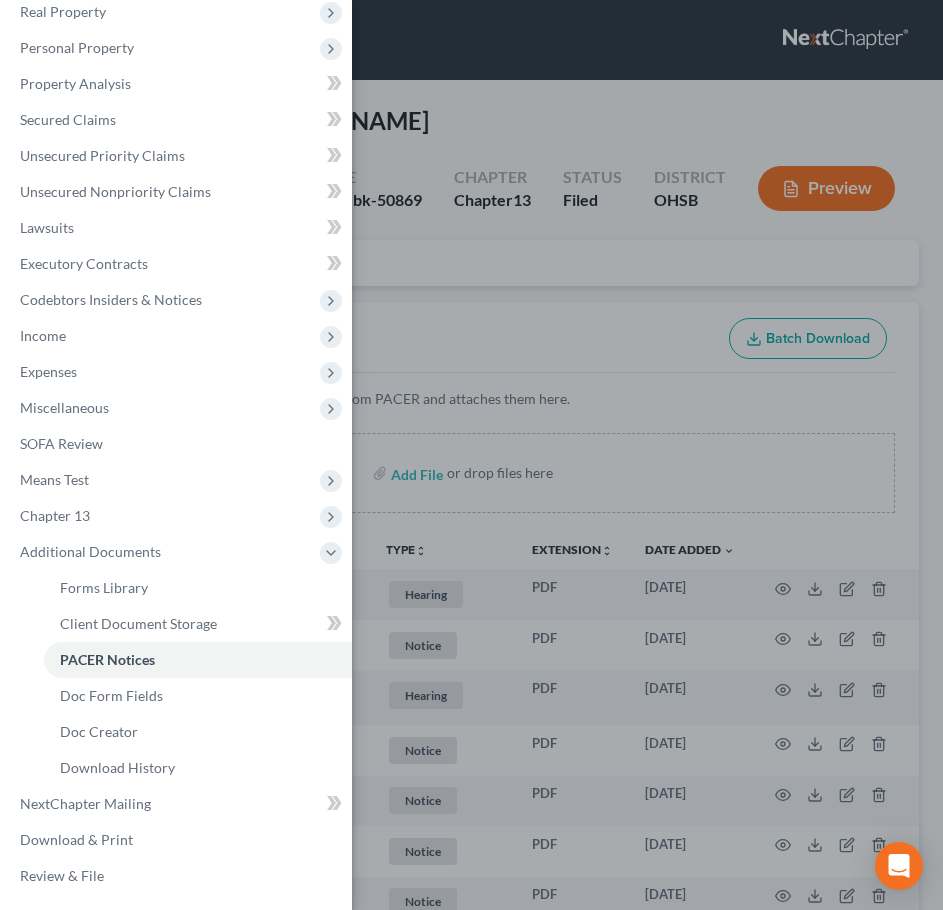 click on "Case Dashboard
Payments
Invoices
Payments
Payments
Credit Report
Client Profile" at bounding box center [471, 455] 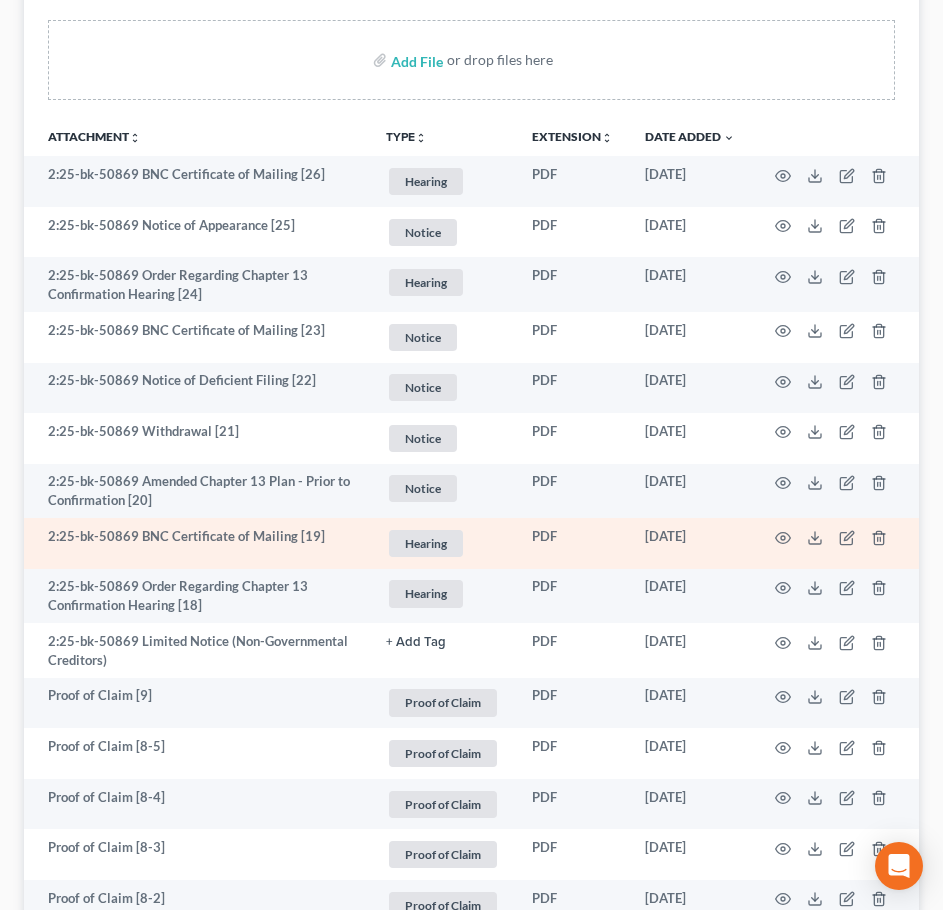 scroll, scrollTop: 333, scrollLeft: 0, axis: vertical 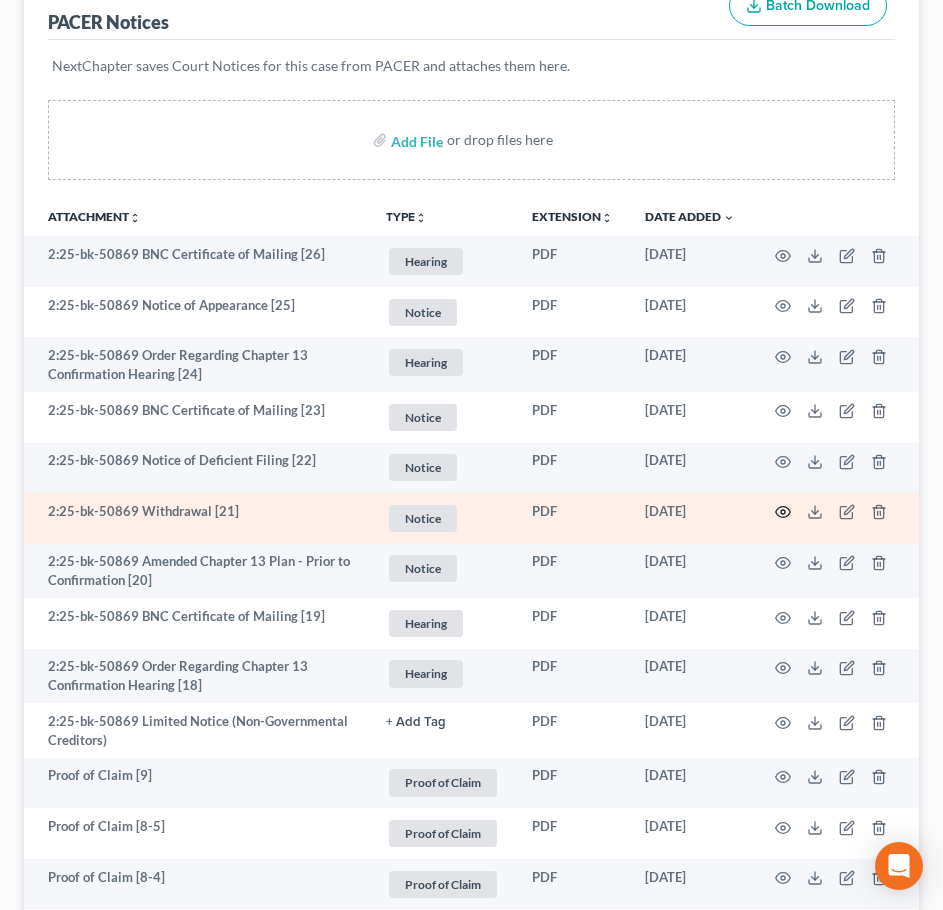 click 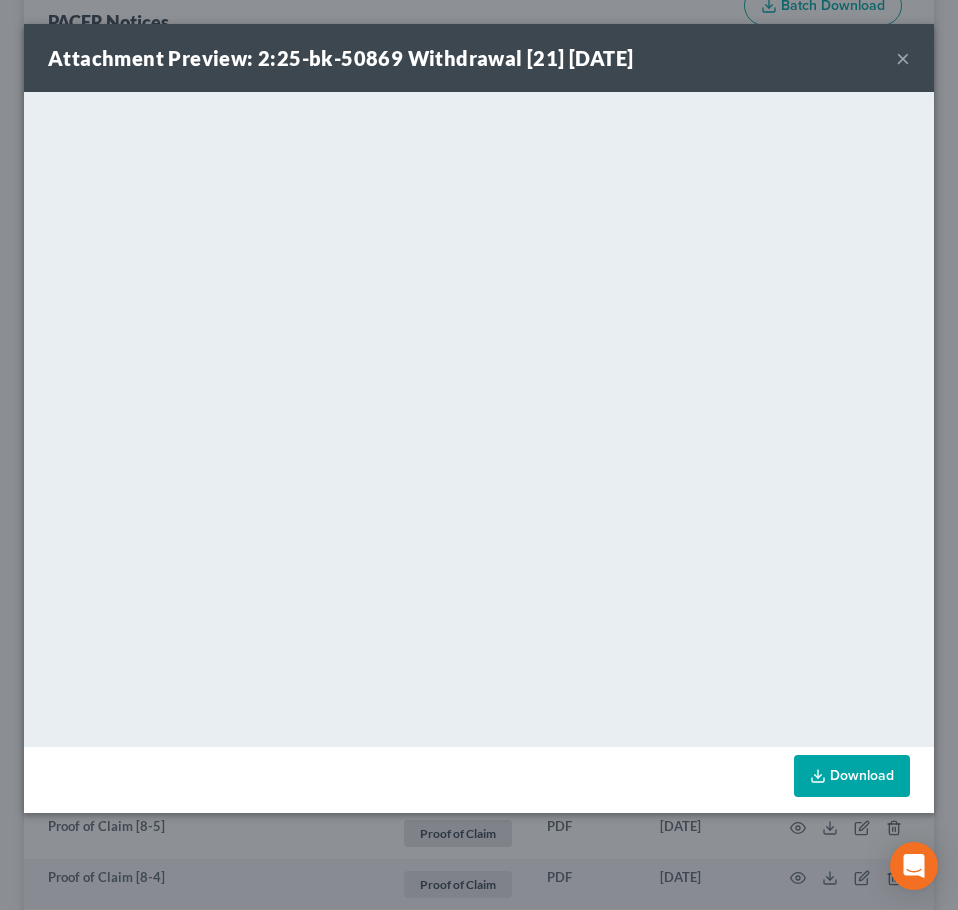 click on "Attachment Preview: 2:25-bk-50869 Withdrawal [21] 05/27/2025 ×" at bounding box center (479, 58) 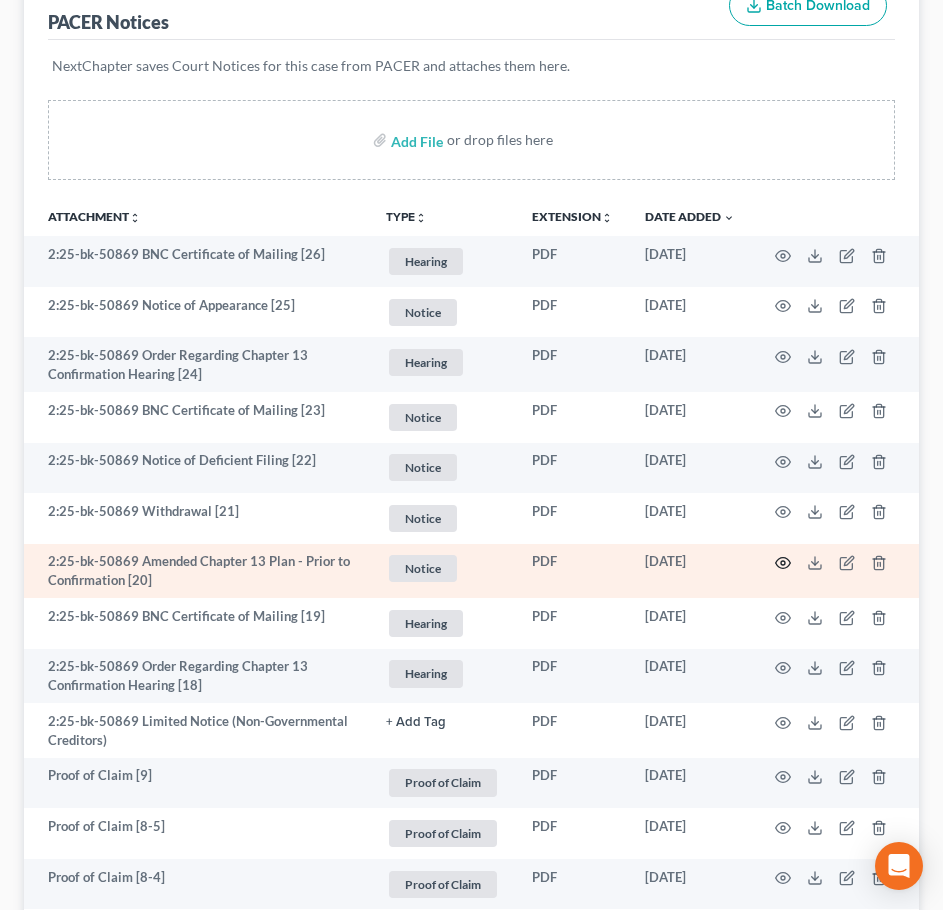 click 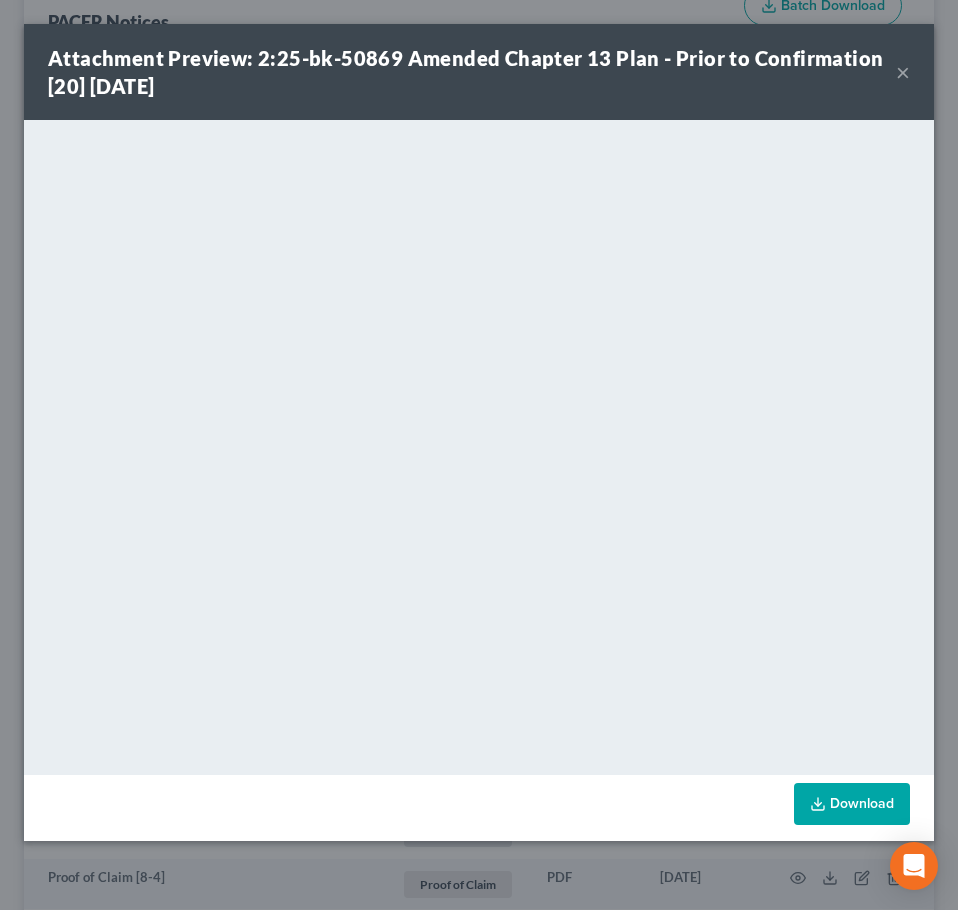click on "×" at bounding box center (903, 72) 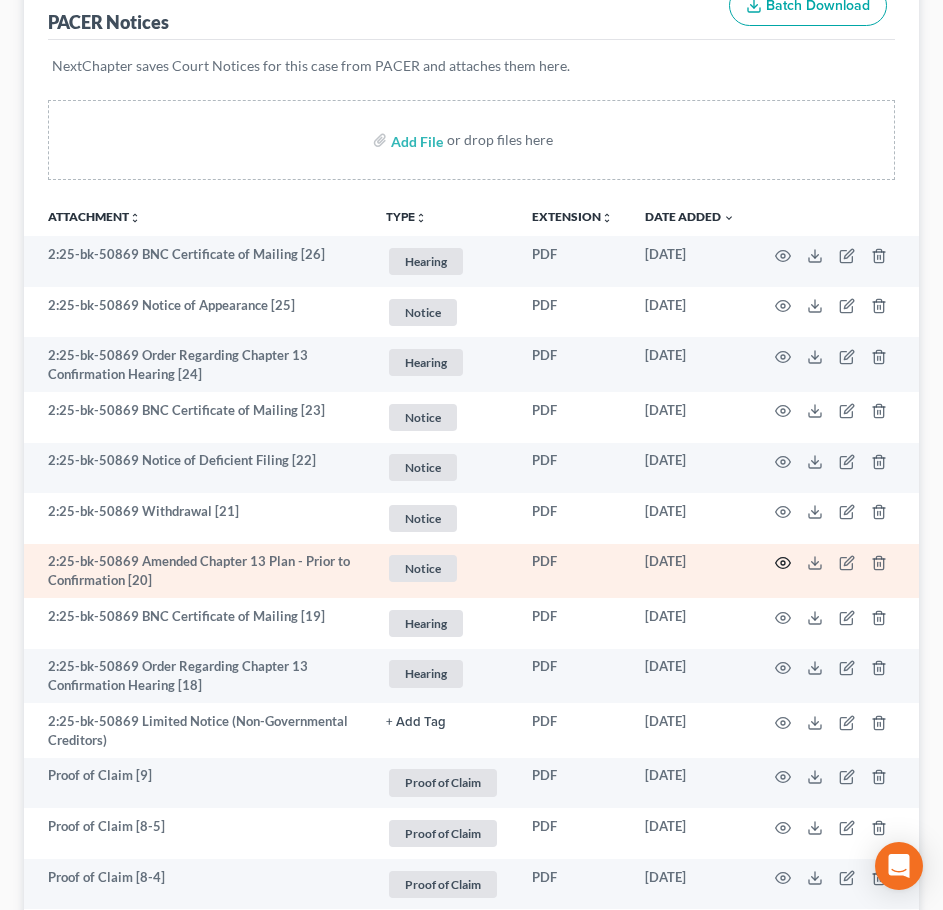 click 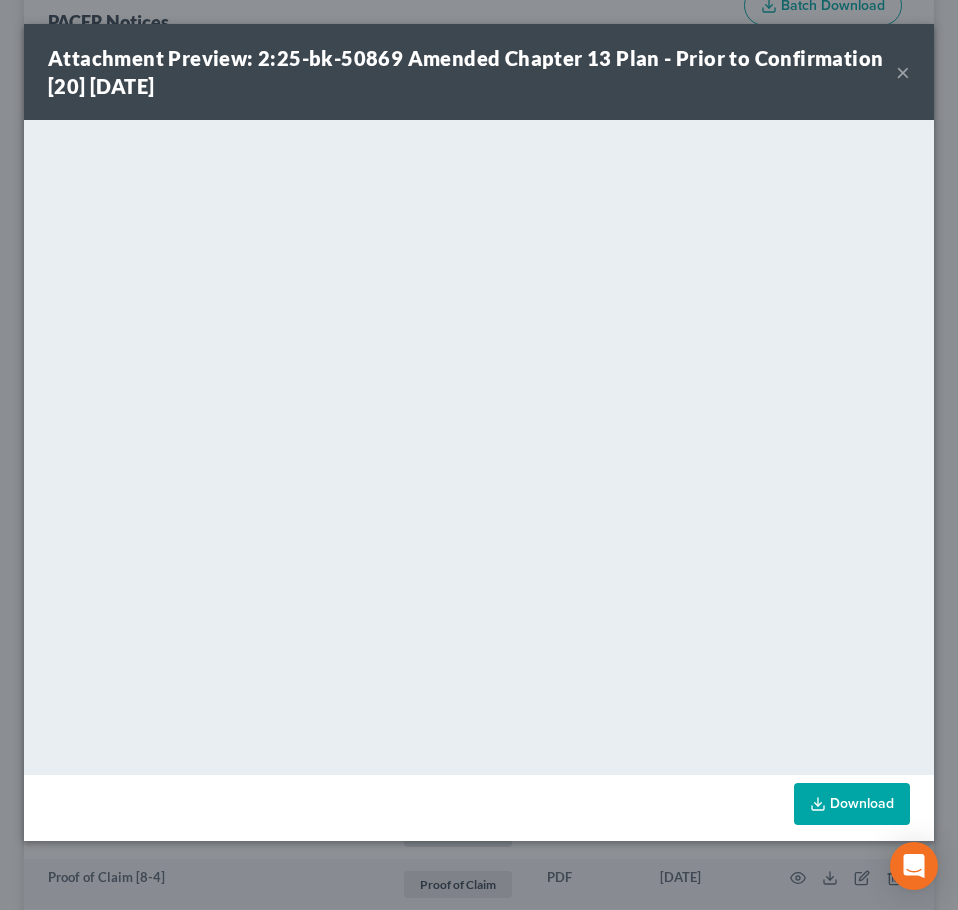 click on "Attachment Preview: 2:25-bk-50869 Amended Chapter 13 Plan - Prior to Confirmation [20] 05/23/2025 ×
Download" at bounding box center (479, 455) 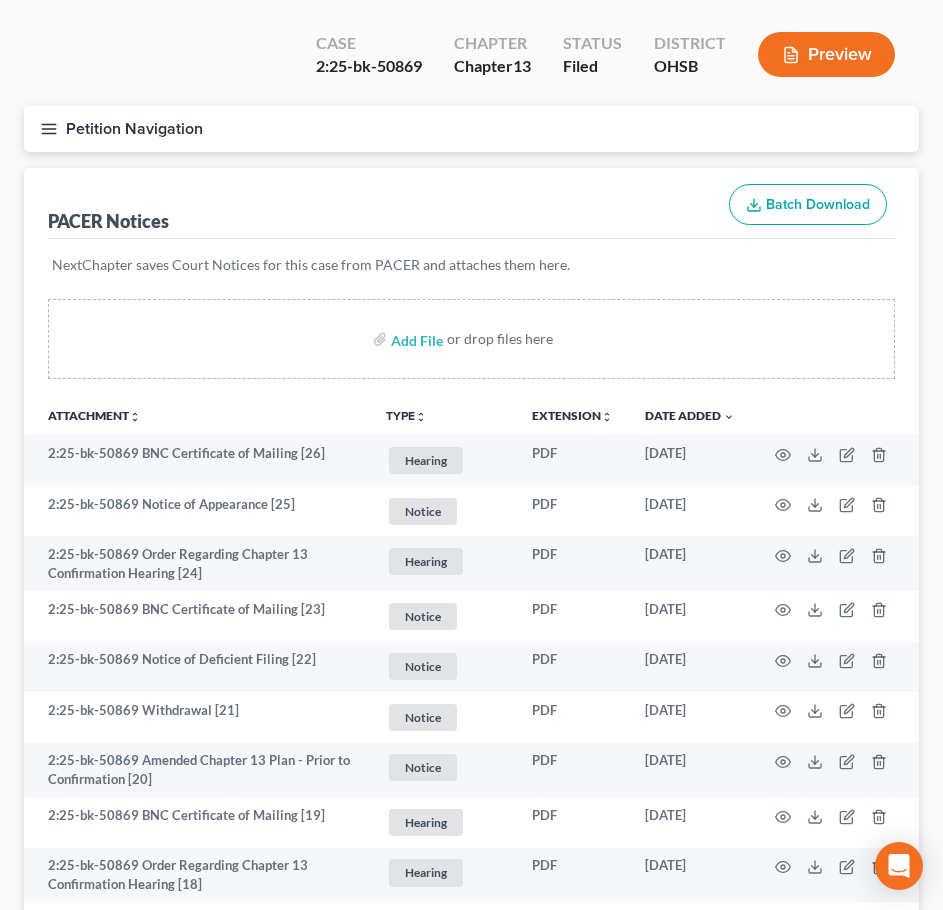 scroll, scrollTop: 0, scrollLeft: 0, axis: both 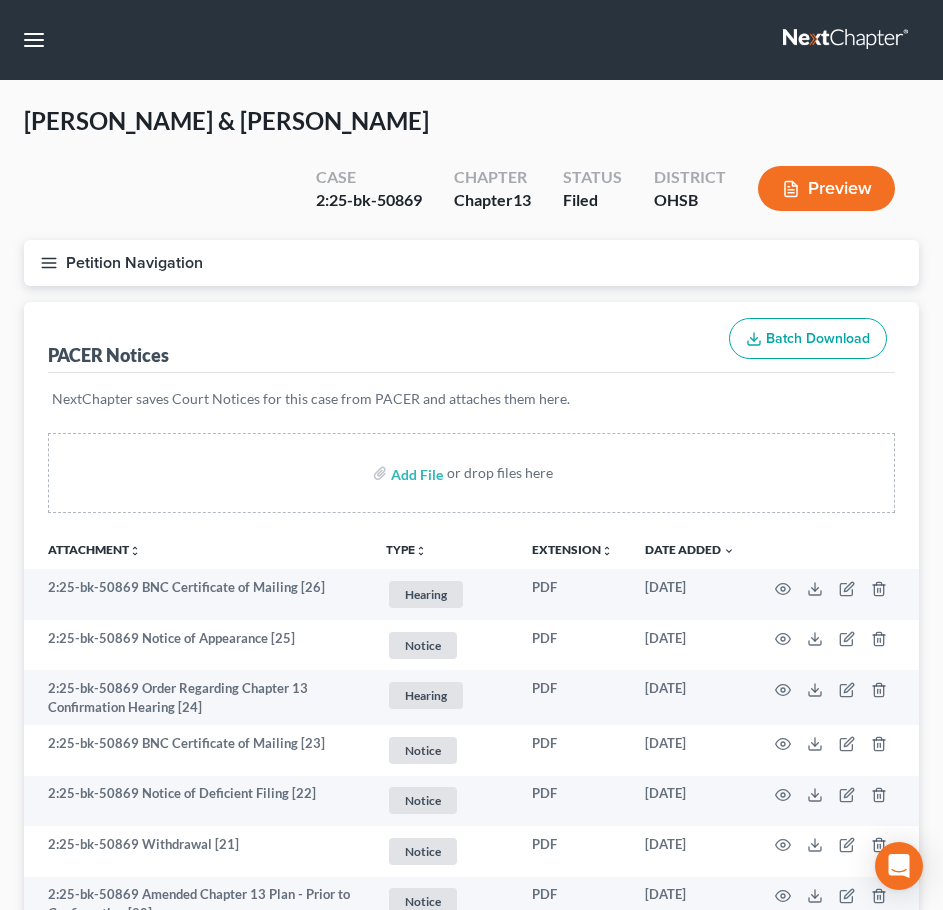 click on "Petition Navigation" at bounding box center (471, 263) 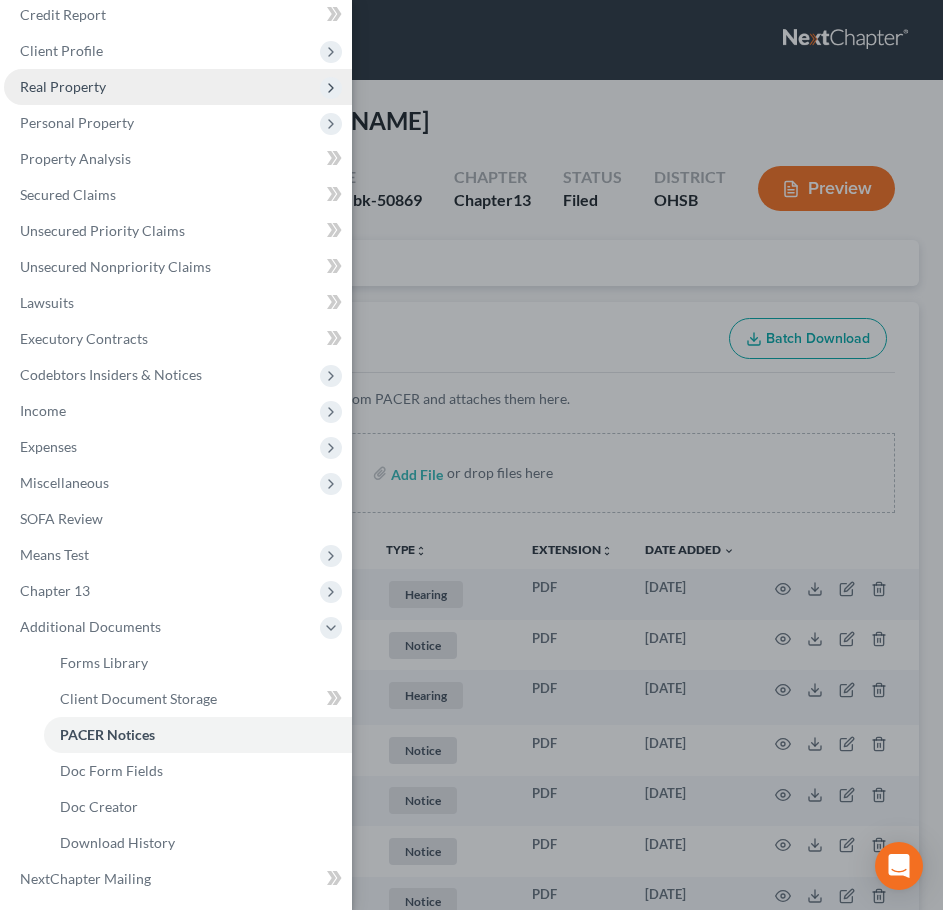 scroll, scrollTop: 0, scrollLeft: 0, axis: both 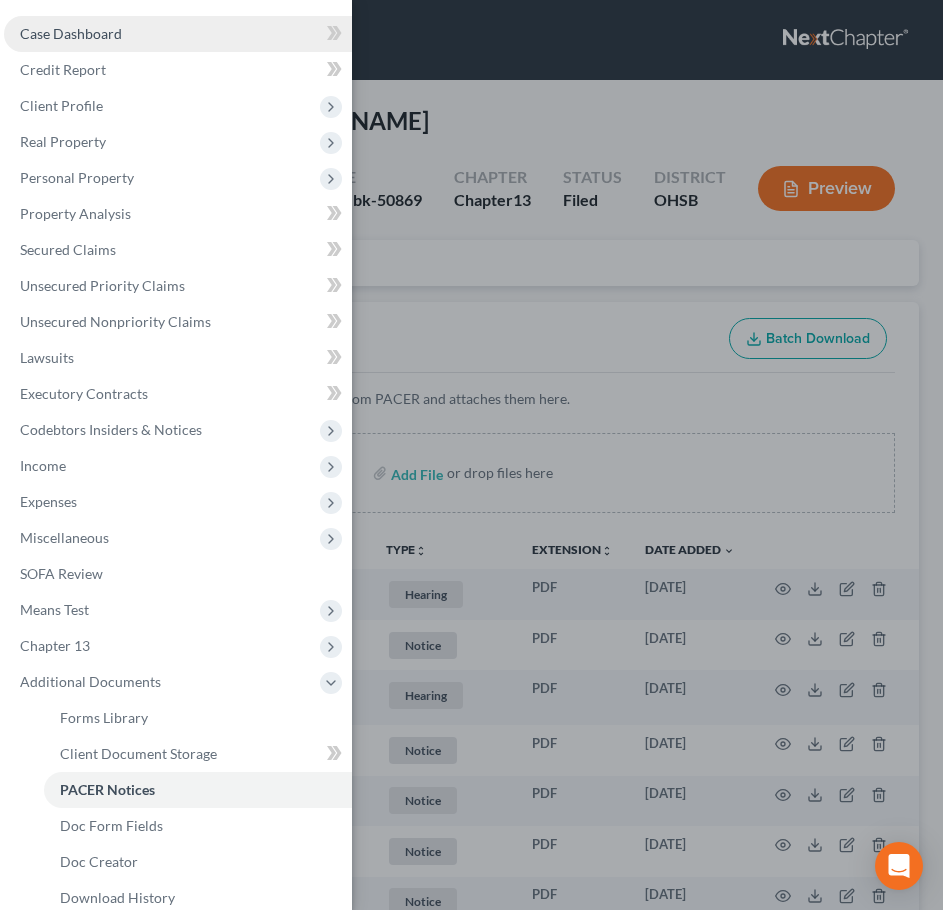 click on "Case Dashboard" at bounding box center (178, 34) 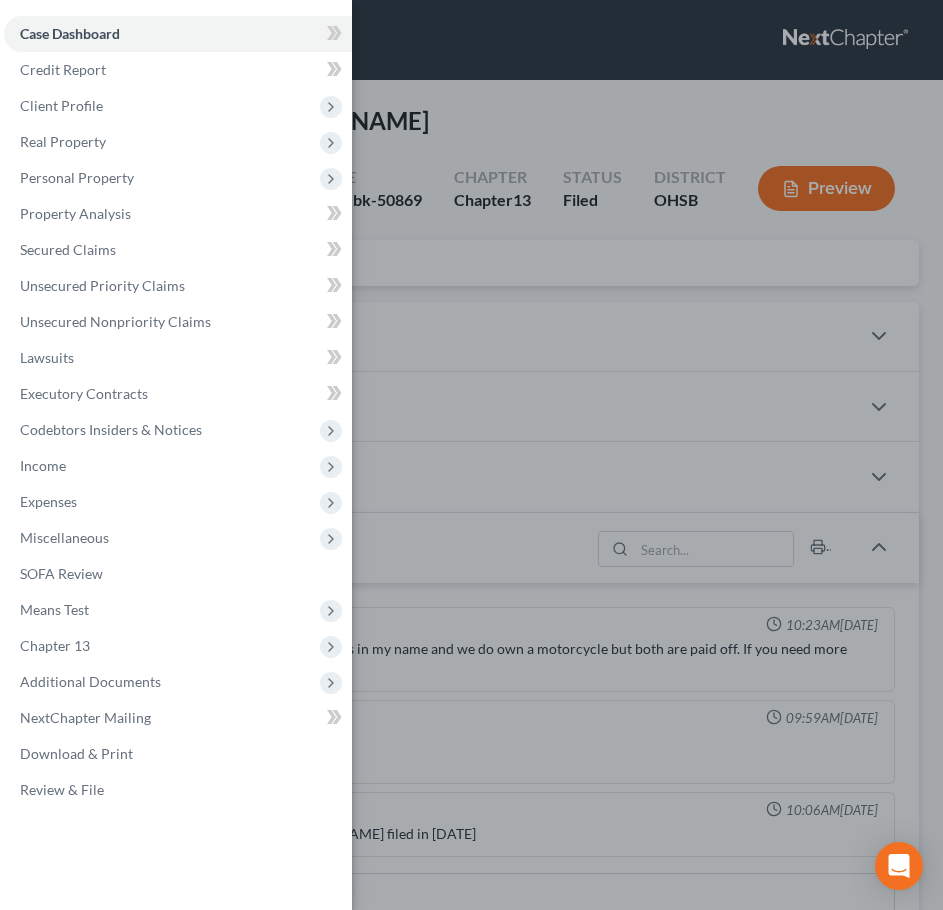 click on "Case Dashboard
Payments
Invoices
Payments
Payments
Credit Report
Client Profile" at bounding box center (471, 455) 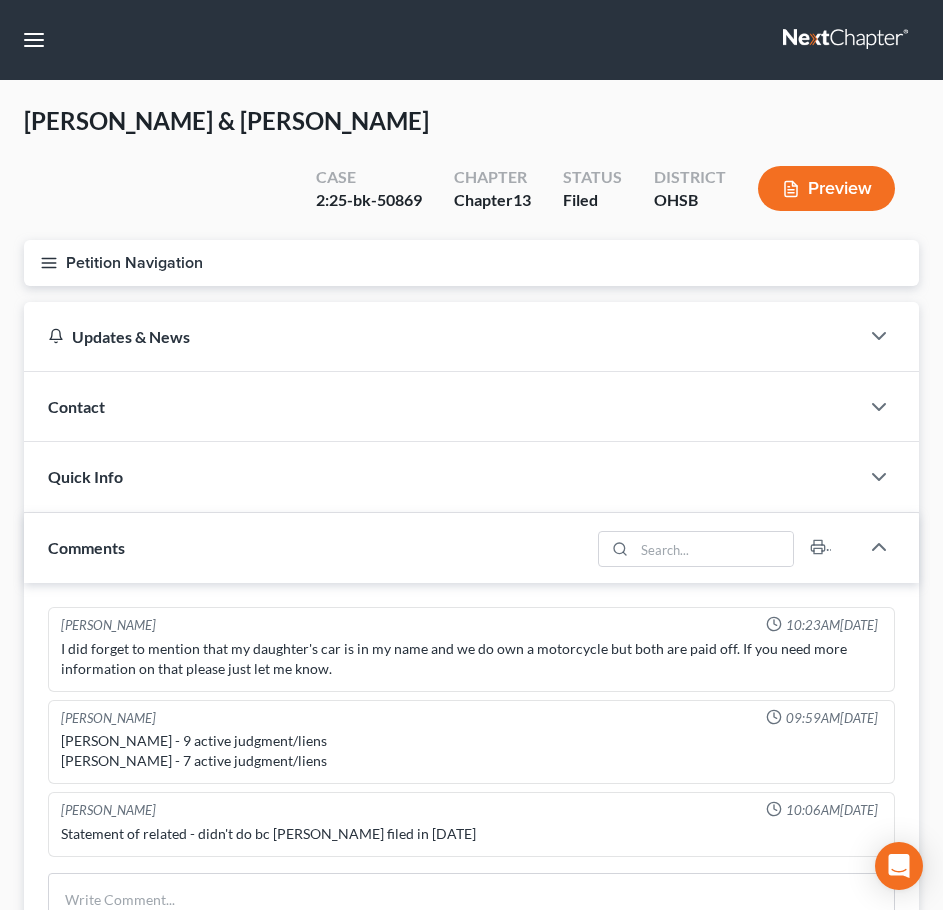 click on "Contact" at bounding box center (441, 406) 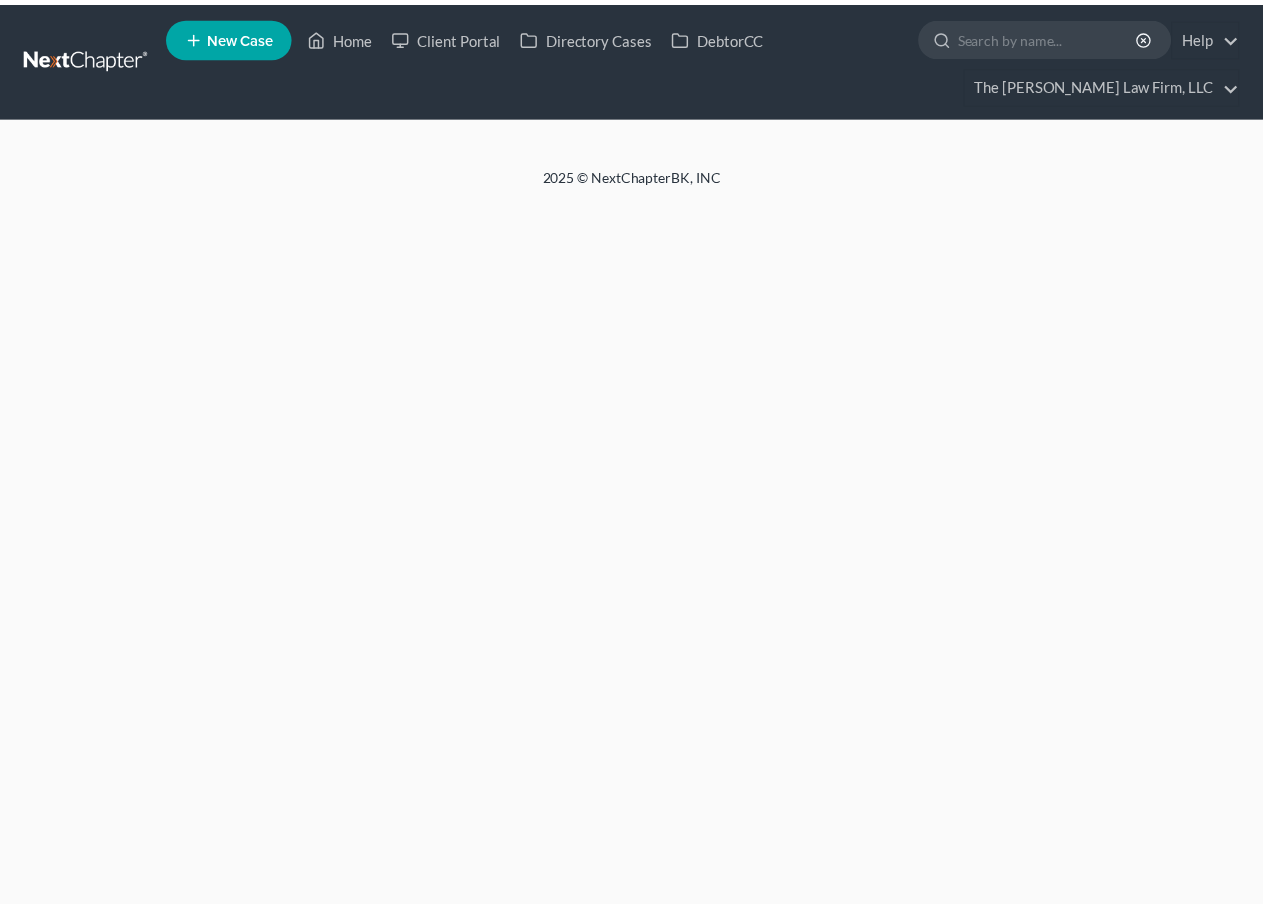 scroll, scrollTop: 0, scrollLeft: 0, axis: both 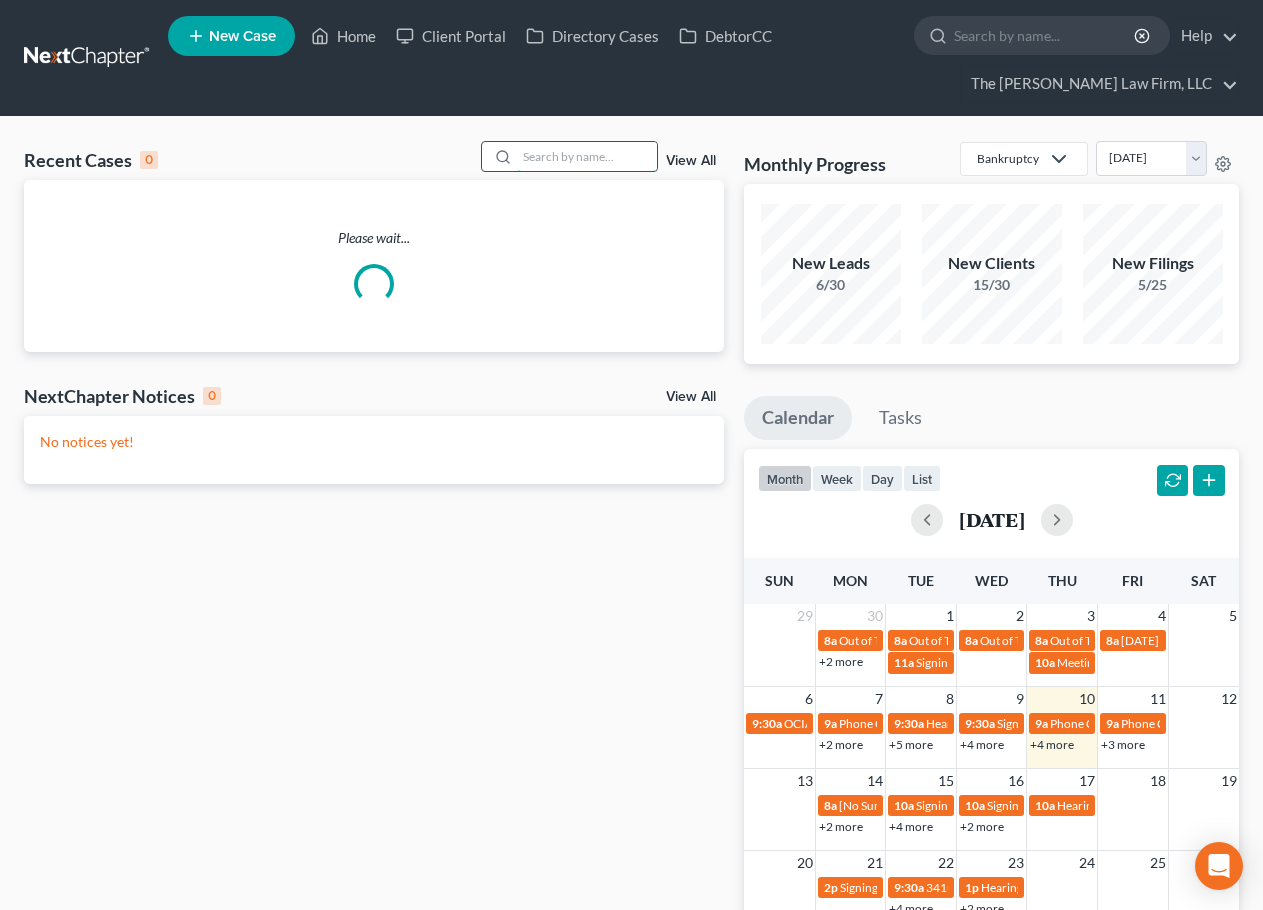 click at bounding box center [587, 156] 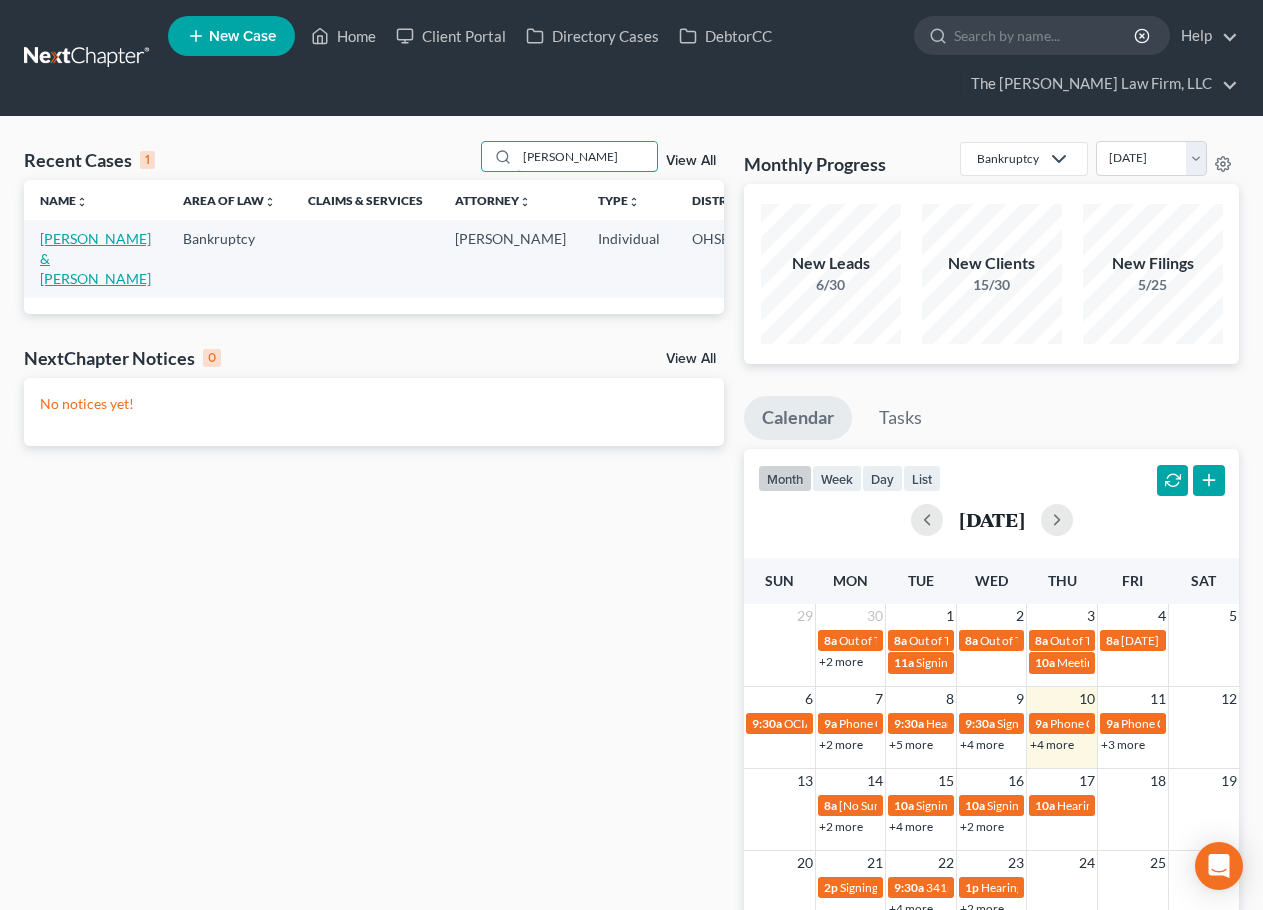 type on "[PERSON_NAME]" 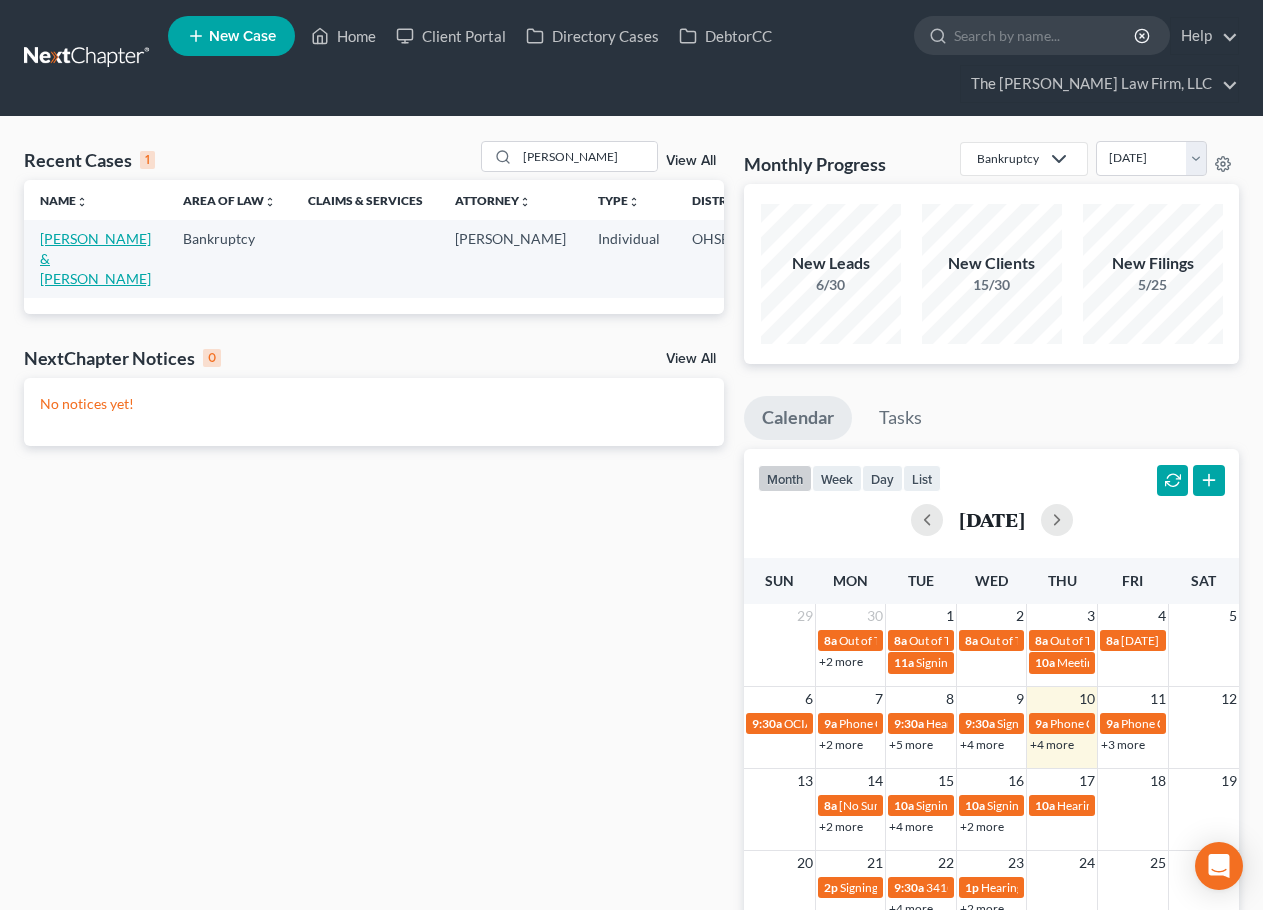 click on "[PERSON_NAME] & [PERSON_NAME]" at bounding box center (95, 258) 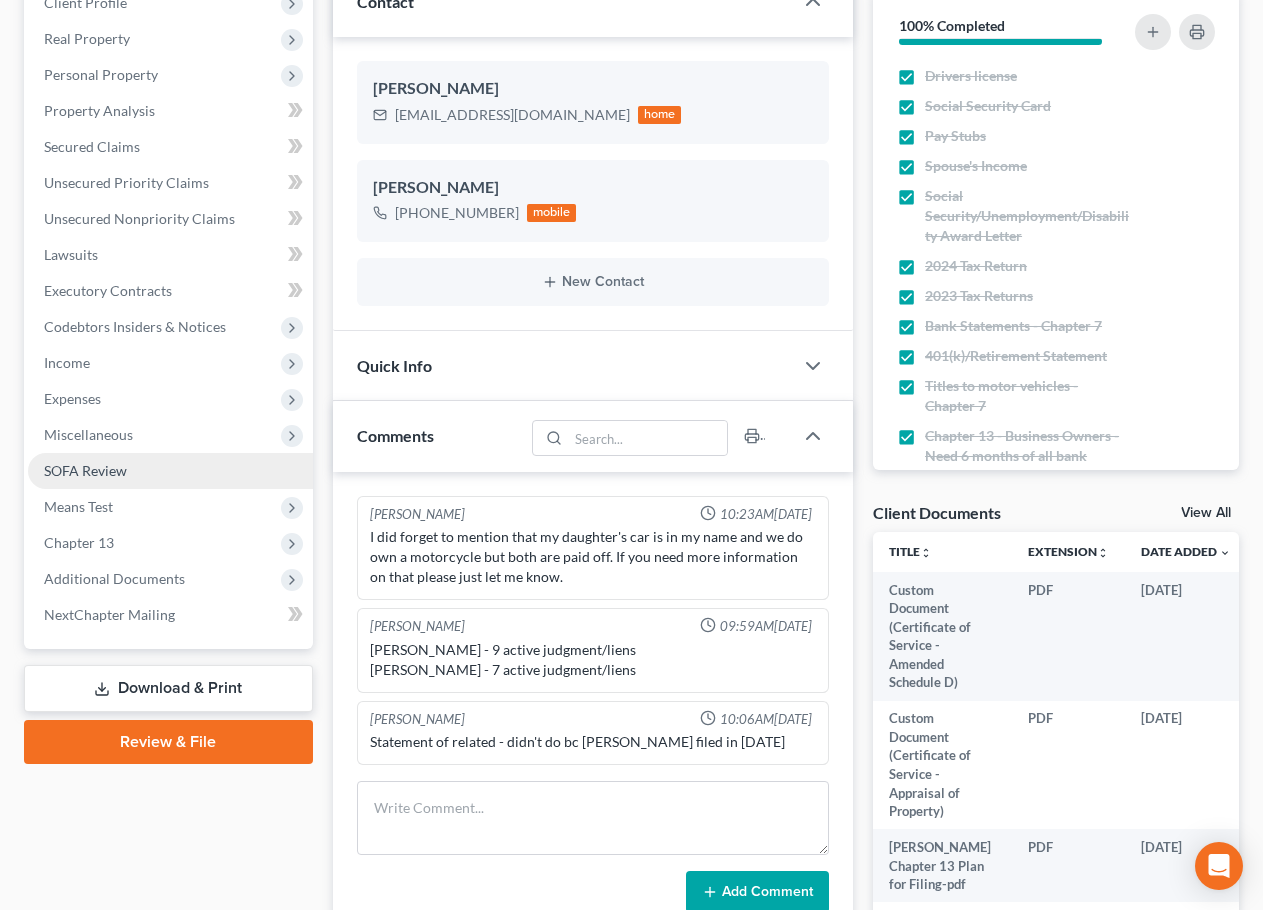 scroll, scrollTop: 333, scrollLeft: 0, axis: vertical 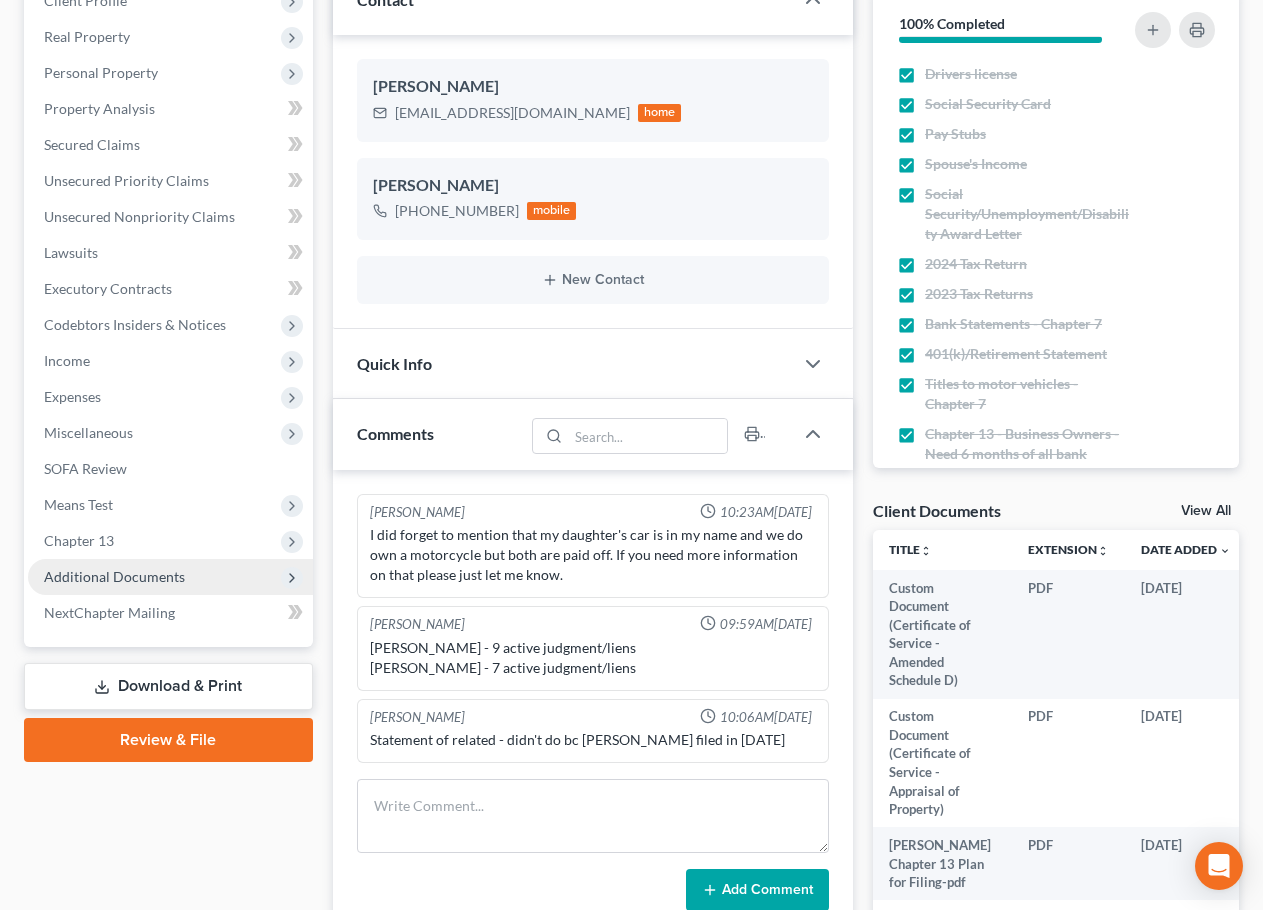 click on "Additional Documents" at bounding box center [114, 576] 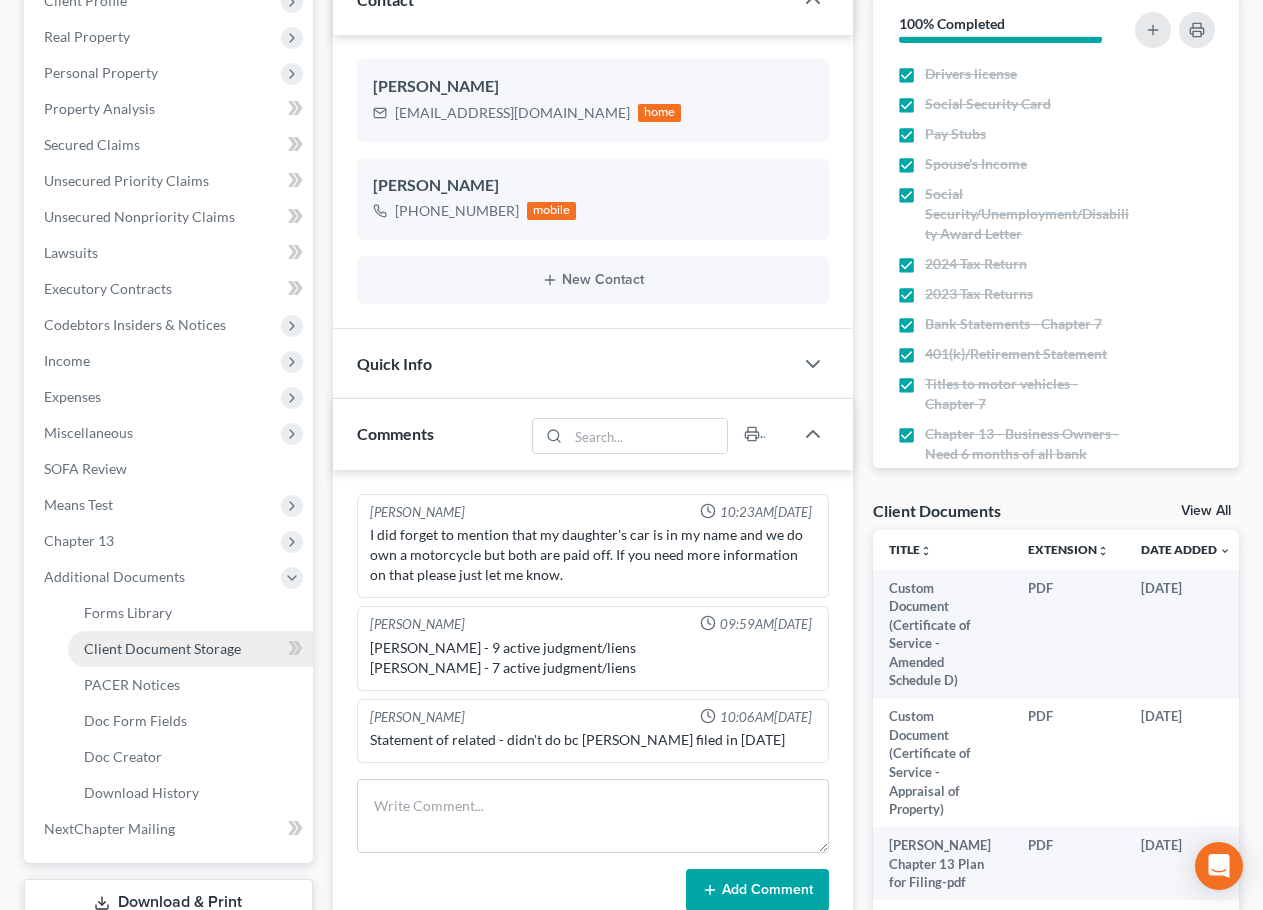 click on "Client Document Storage" at bounding box center [190, 649] 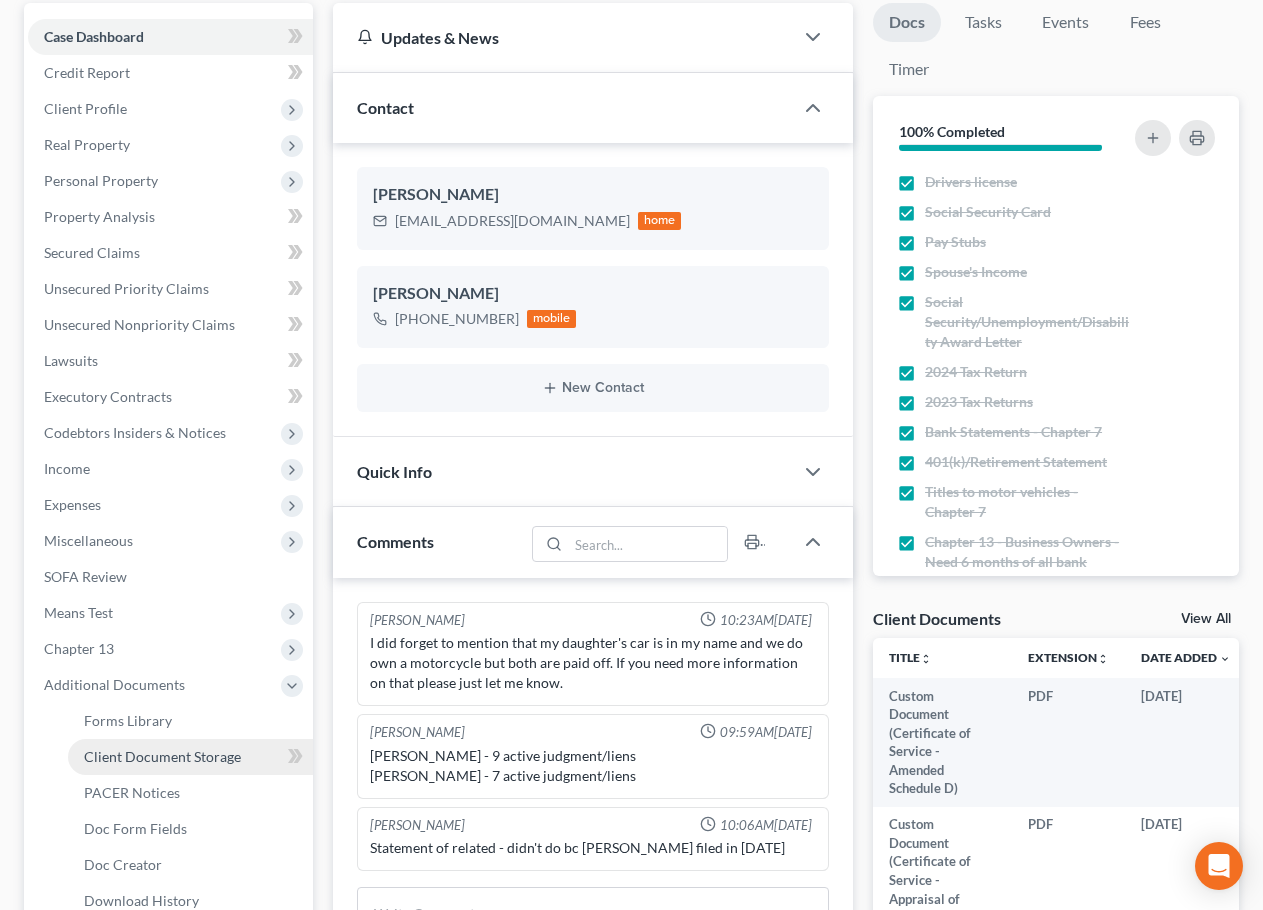 select on "7" 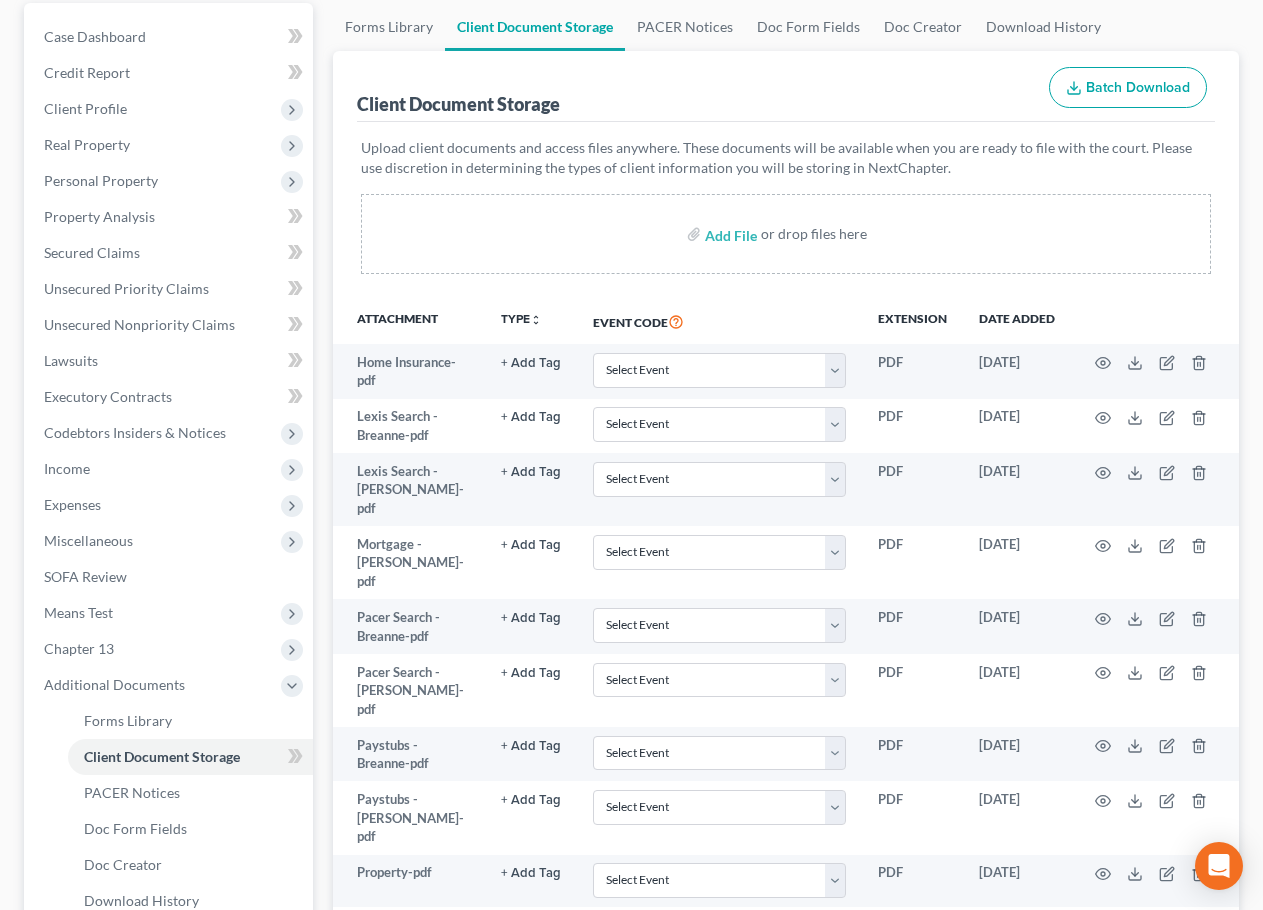 scroll, scrollTop: 0, scrollLeft: 0, axis: both 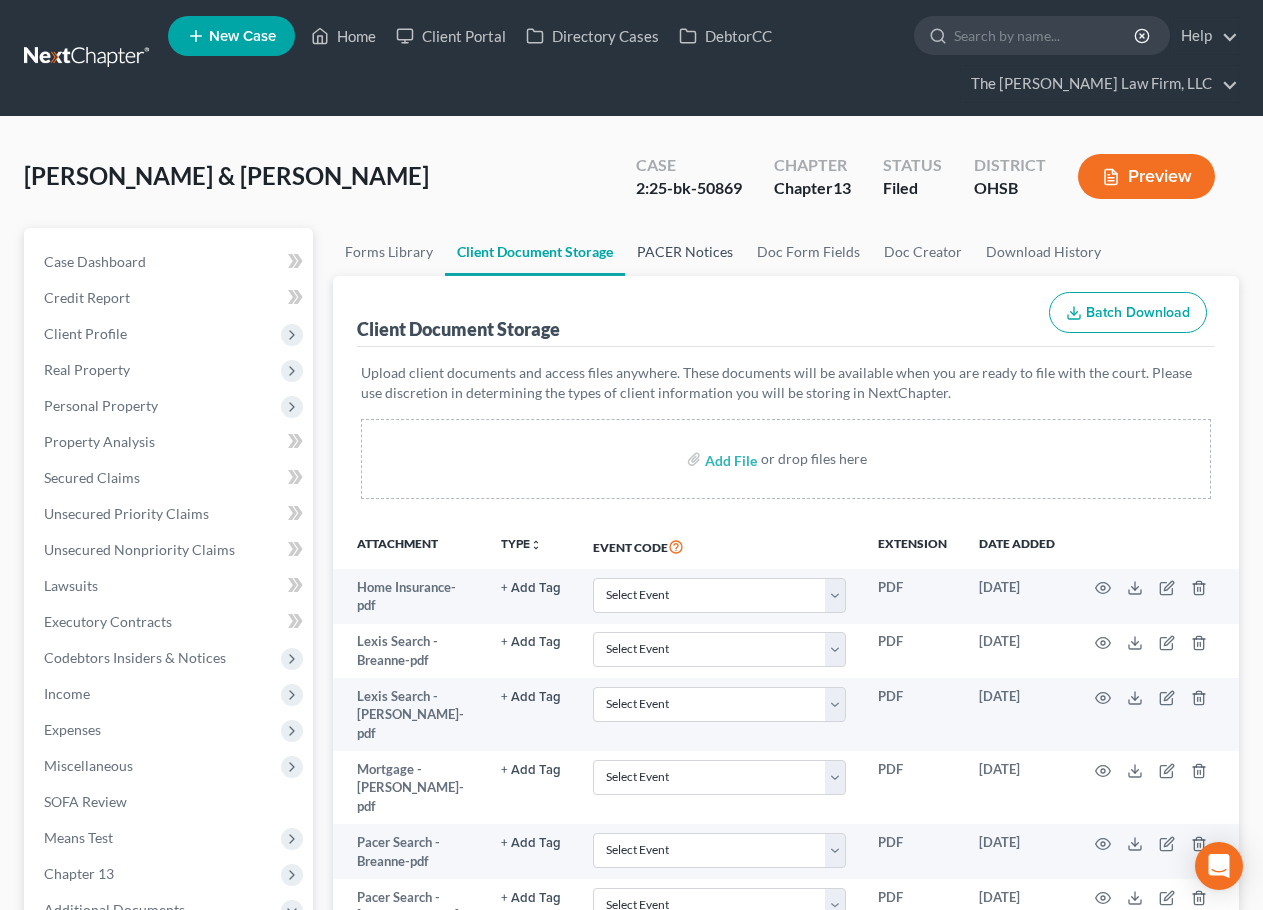 click on "PACER Notices" at bounding box center (685, 252) 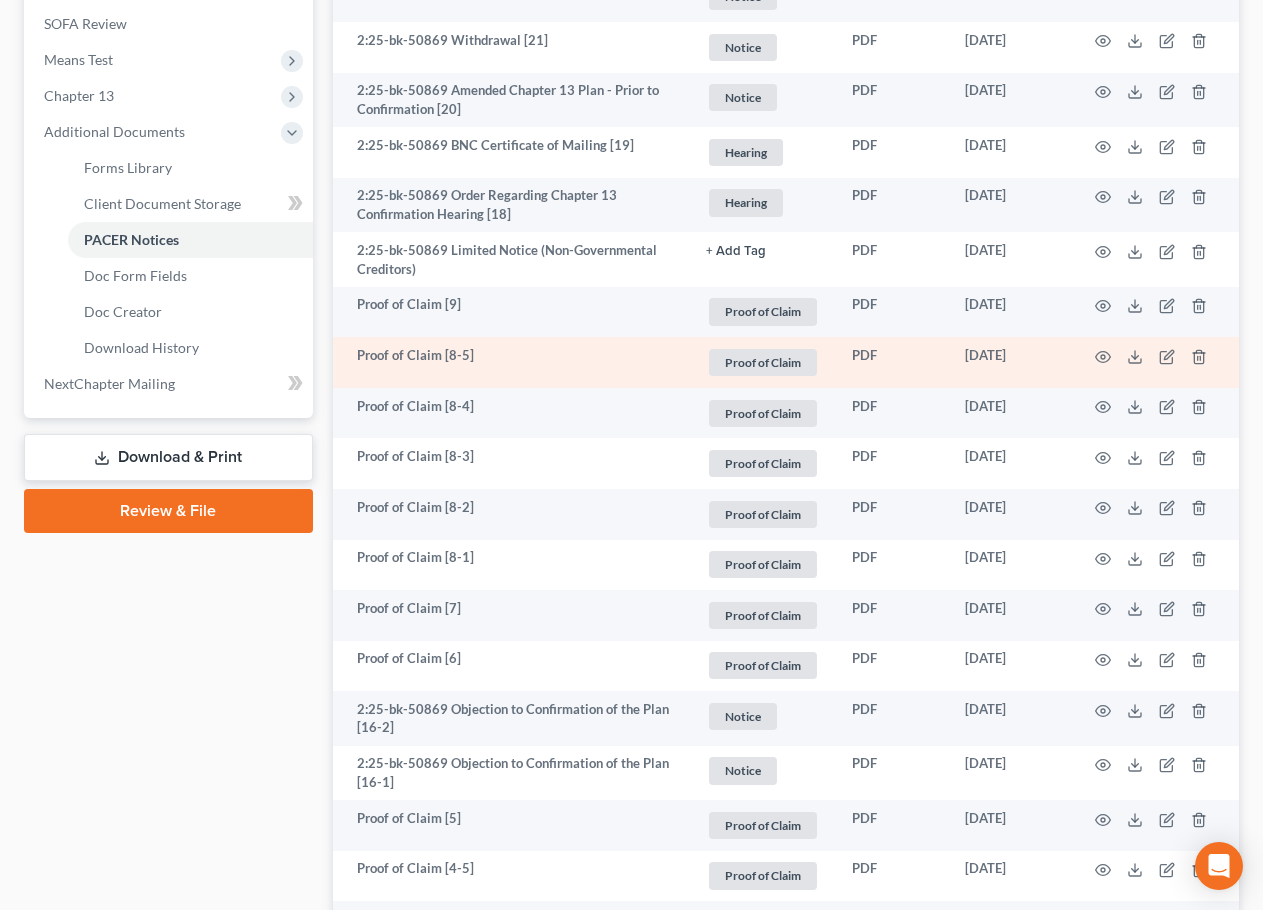 scroll, scrollTop: 833, scrollLeft: 0, axis: vertical 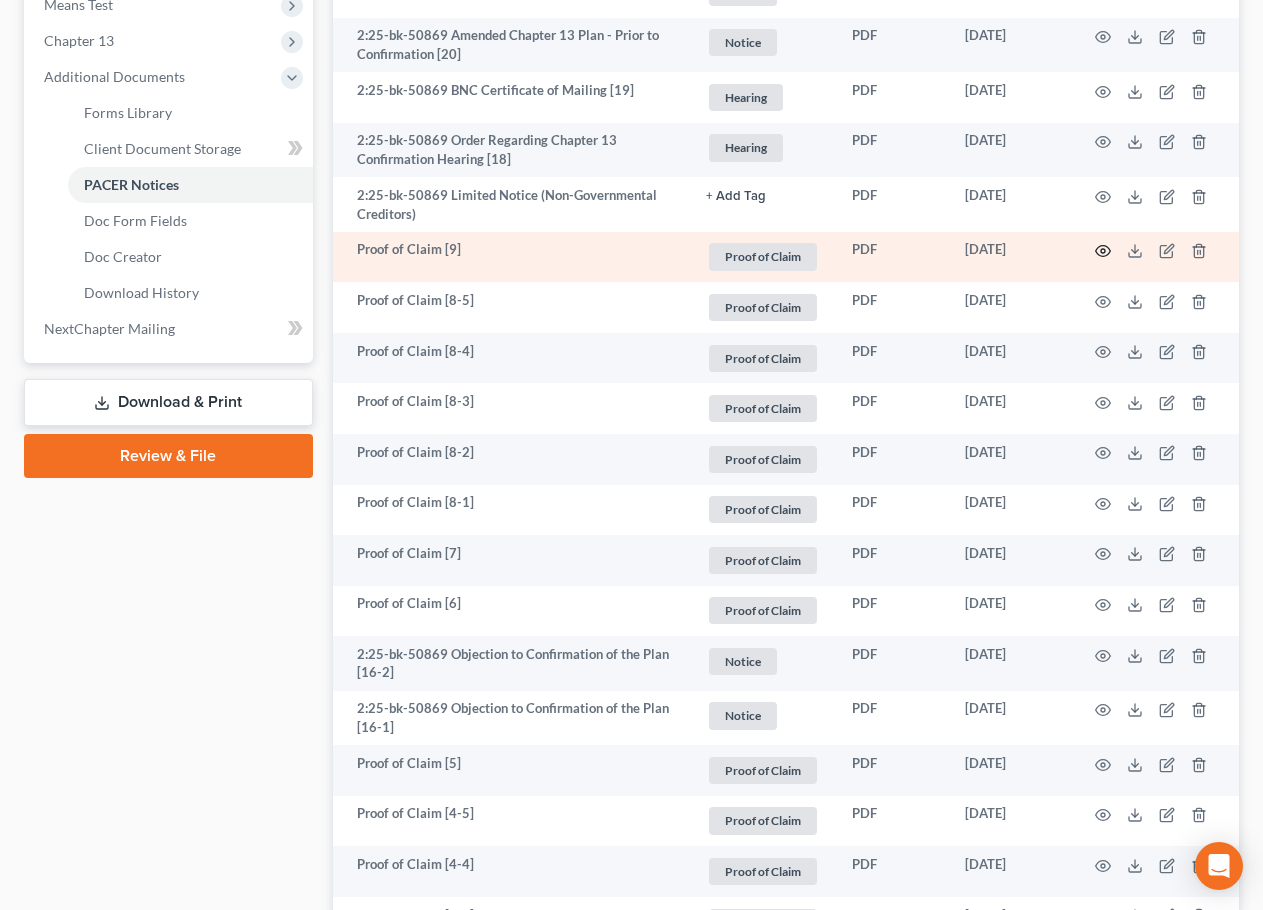 click 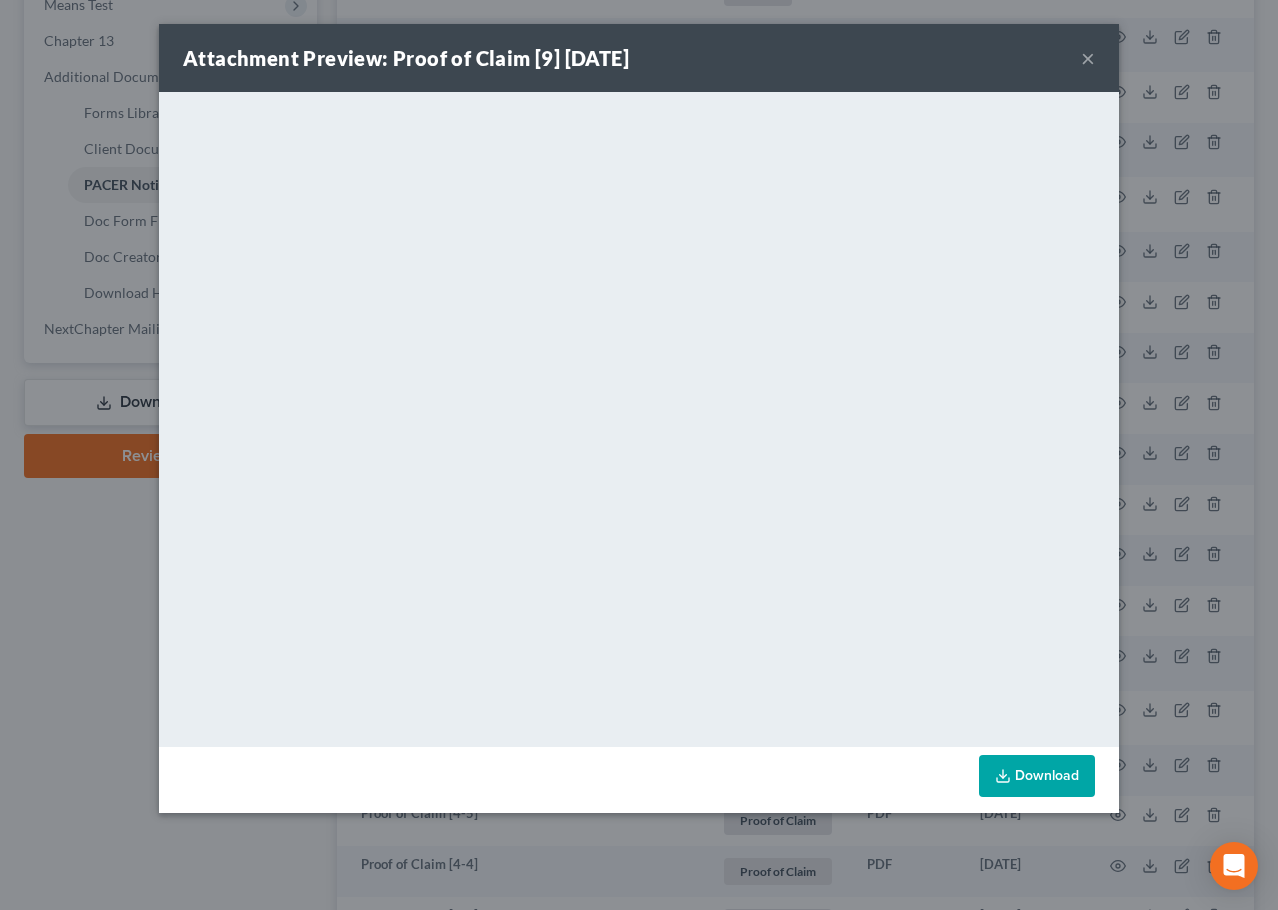 click on "×" at bounding box center (1088, 58) 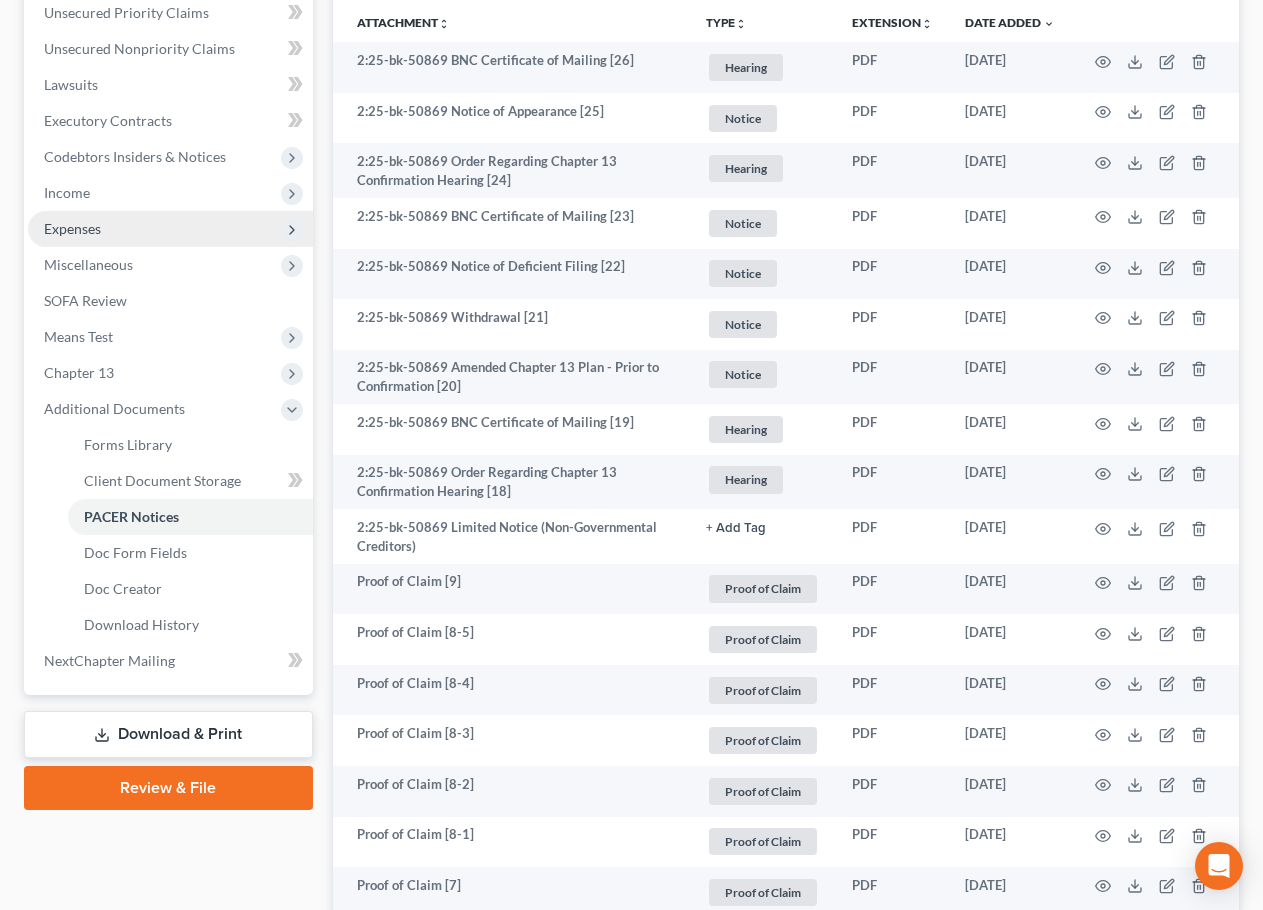 scroll, scrollTop: 500, scrollLeft: 0, axis: vertical 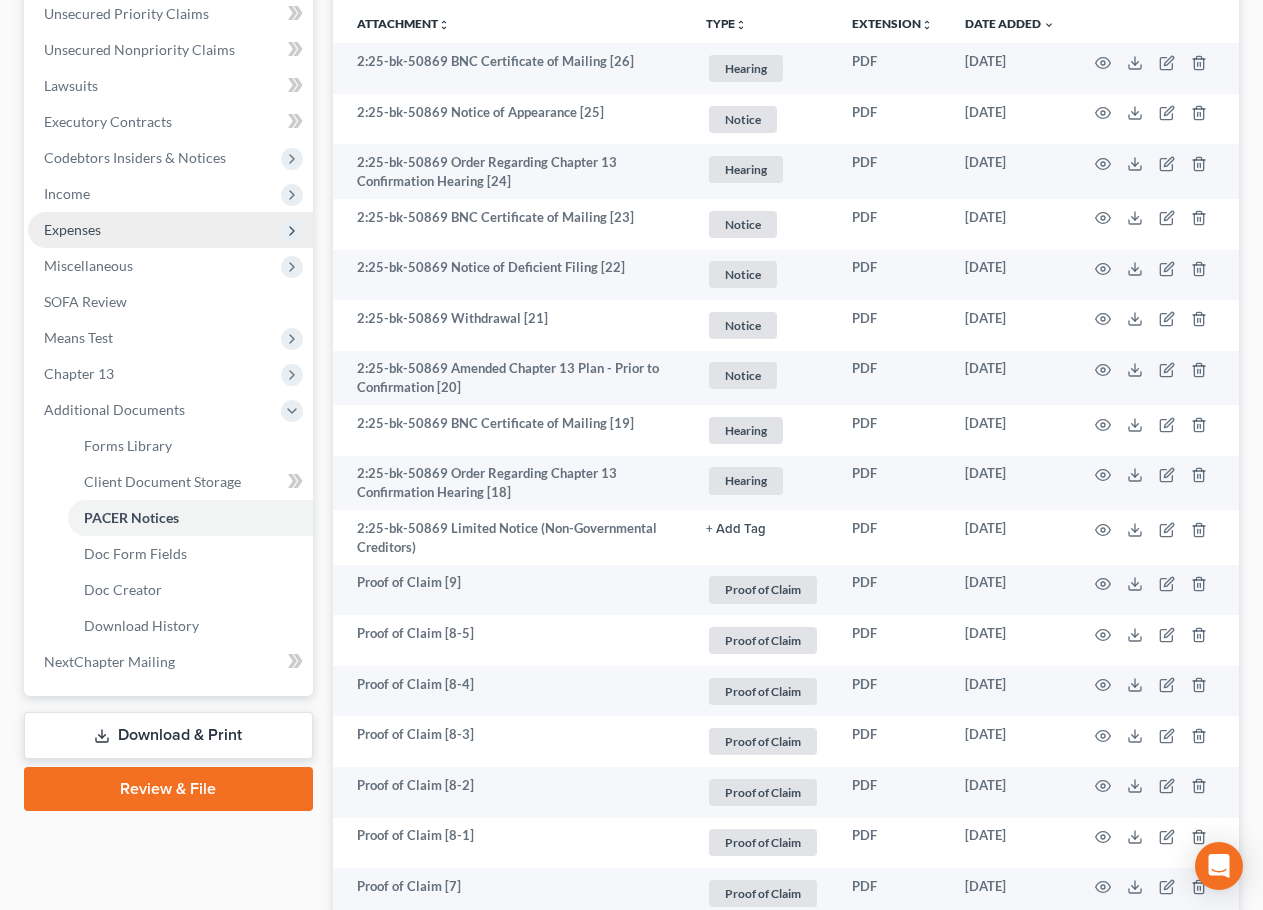 click on "Expenses" at bounding box center (170, 230) 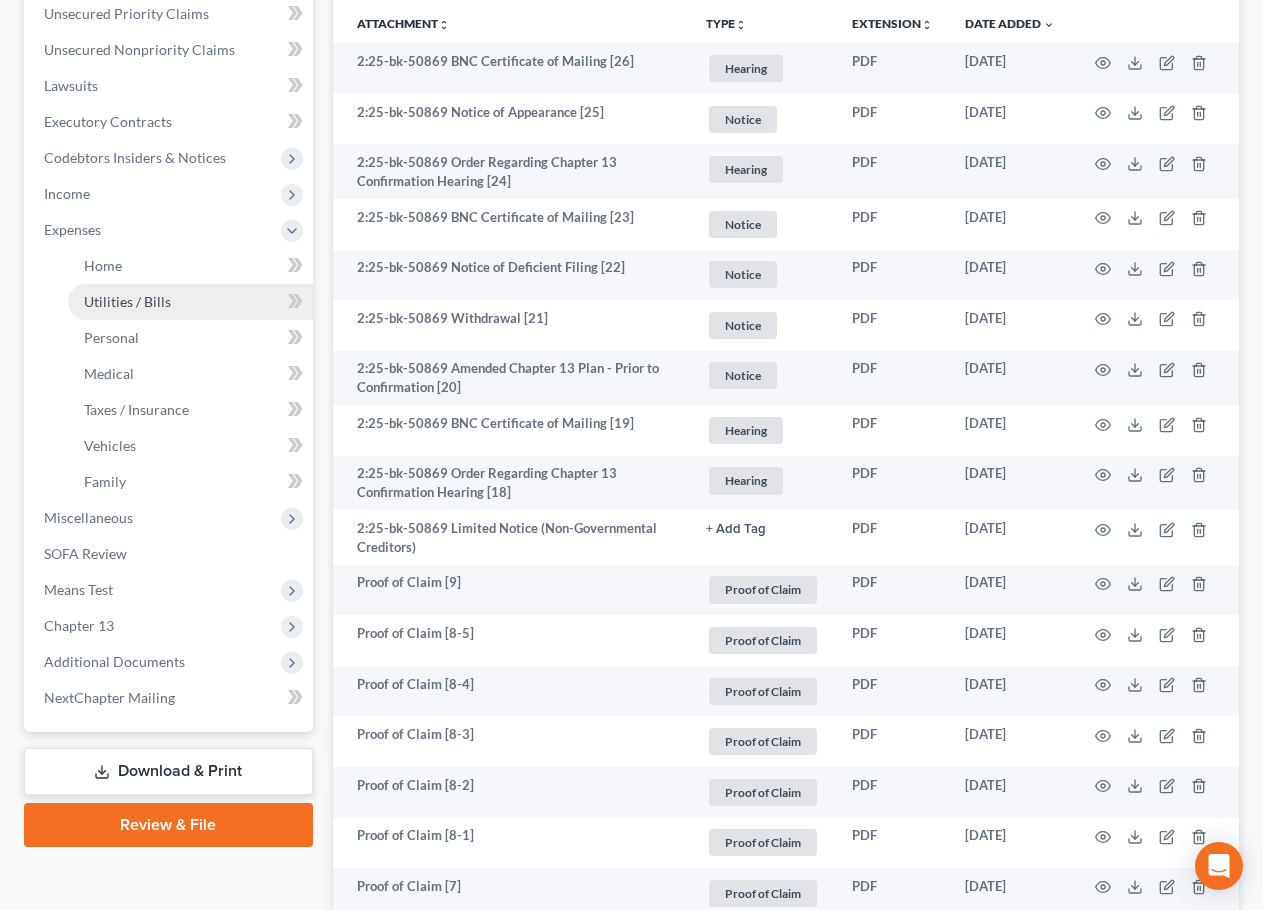 click on "Utilities / Bills" at bounding box center [190, 302] 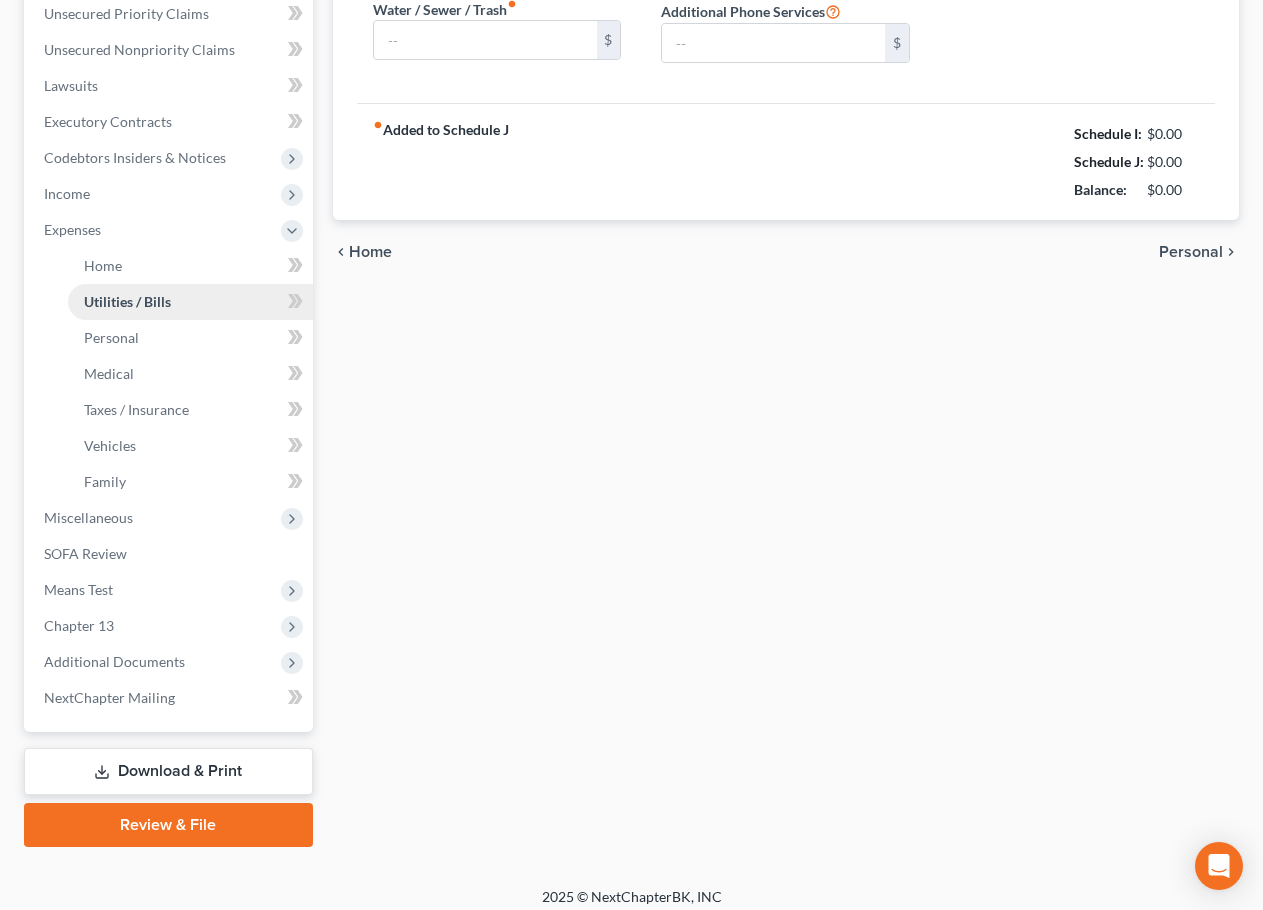 scroll, scrollTop: 218, scrollLeft: 0, axis: vertical 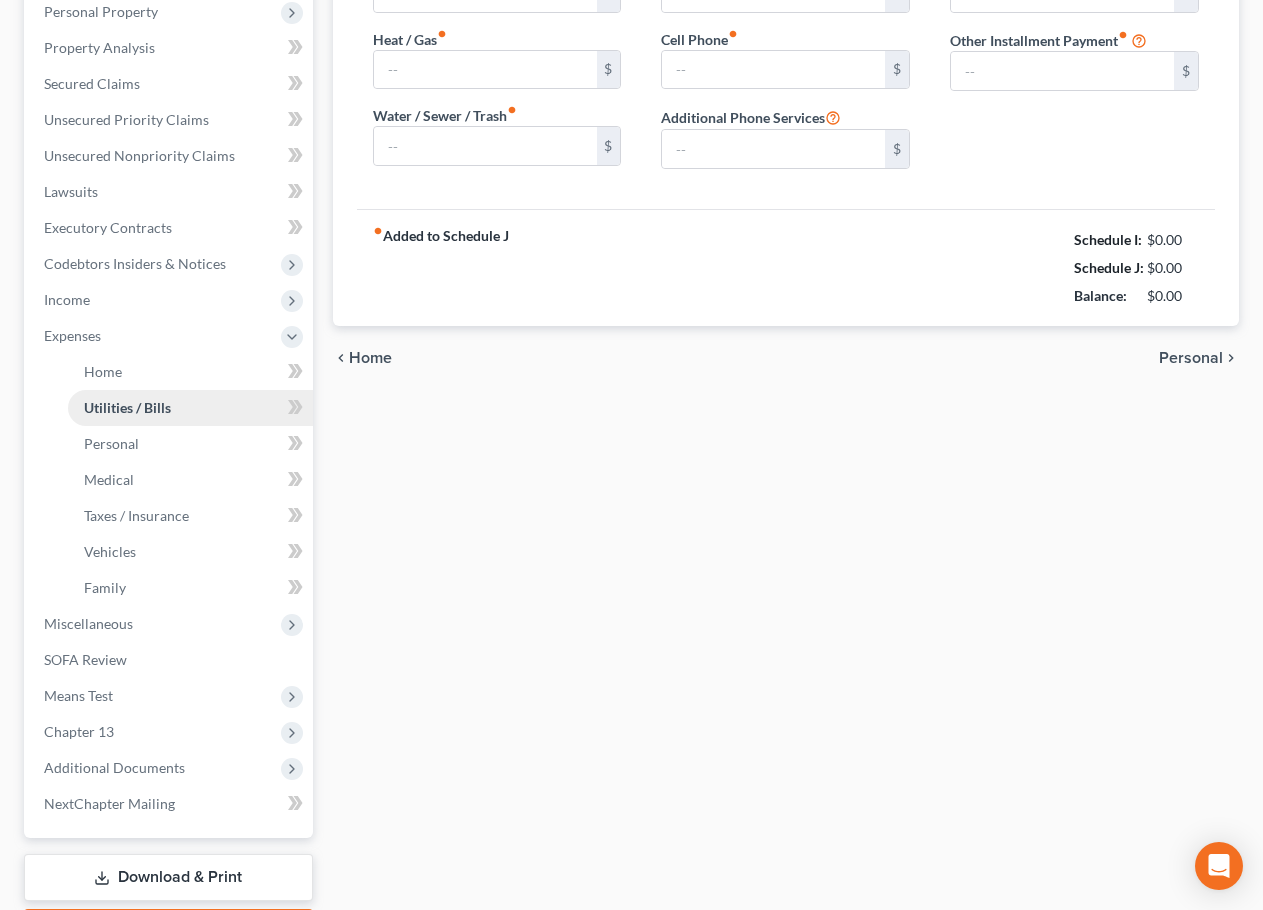 type on "150.00" 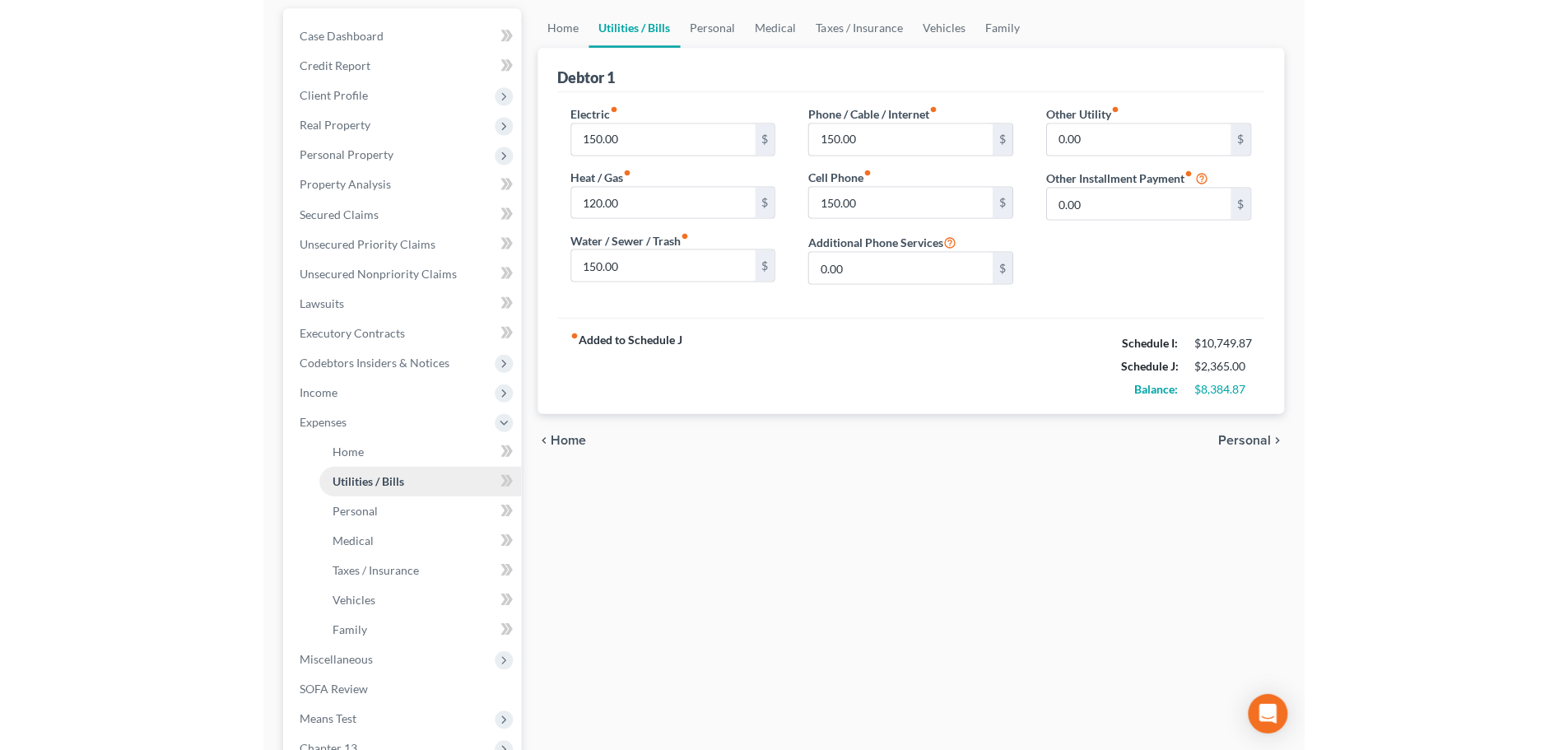 scroll, scrollTop: 0, scrollLeft: 0, axis: both 